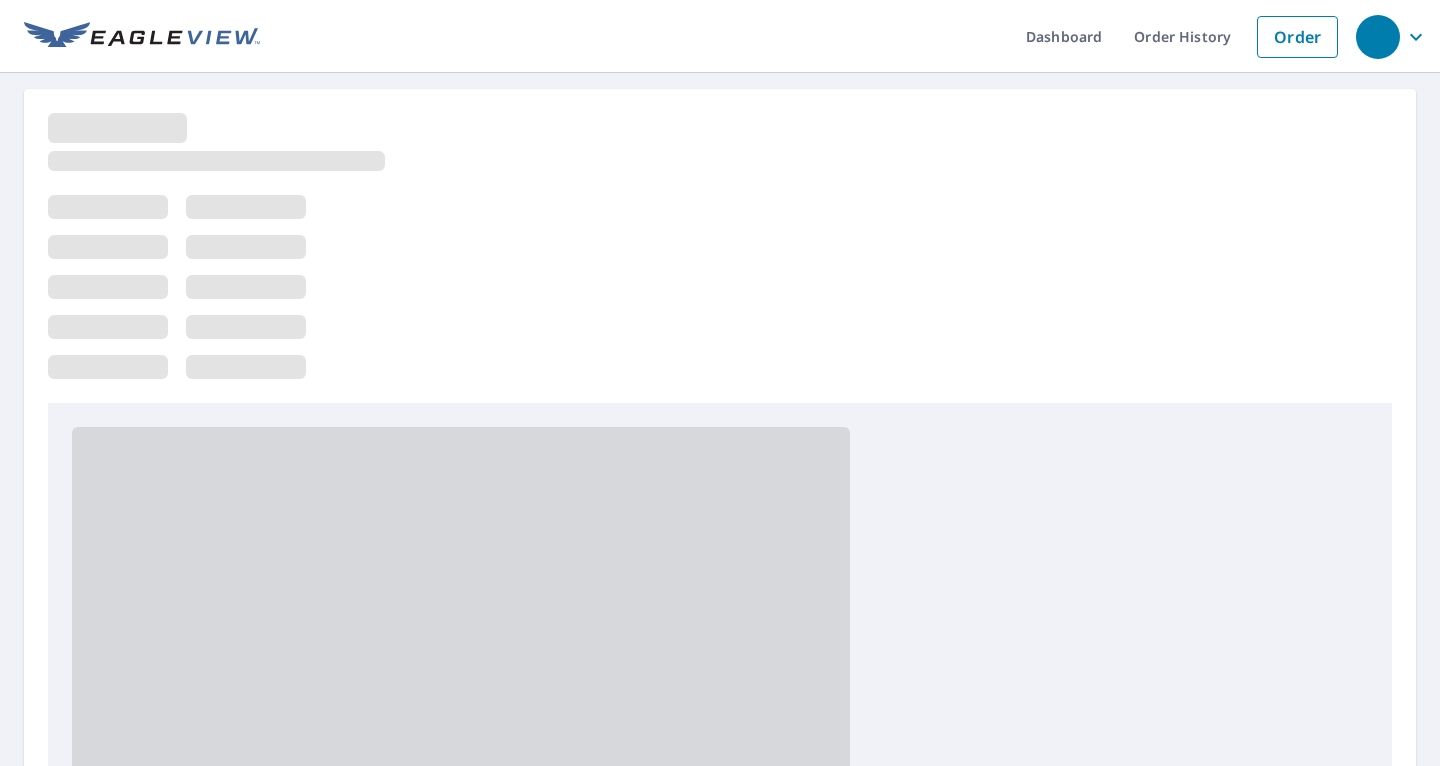 scroll, scrollTop: 0, scrollLeft: 0, axis: both 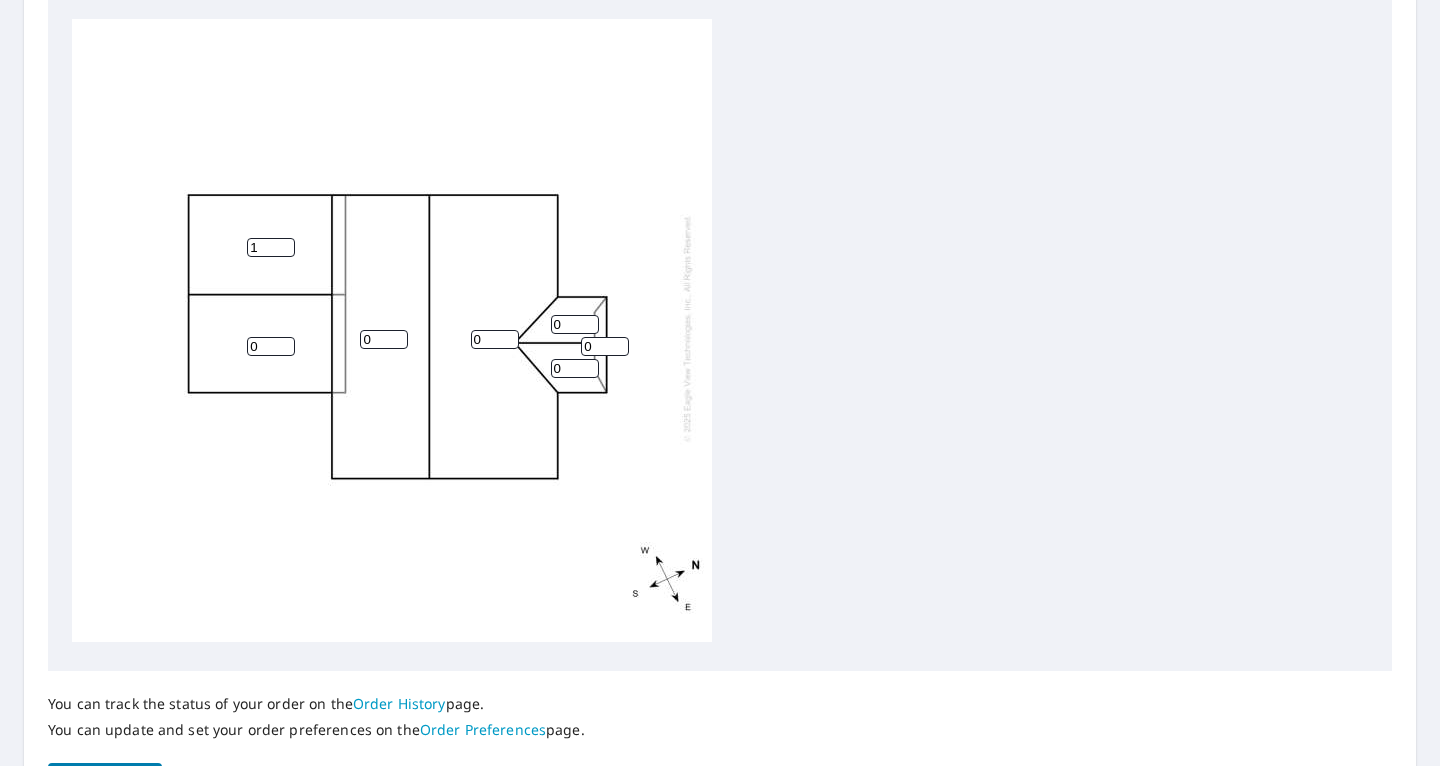 click on "1" at bounding box center (271, 247) 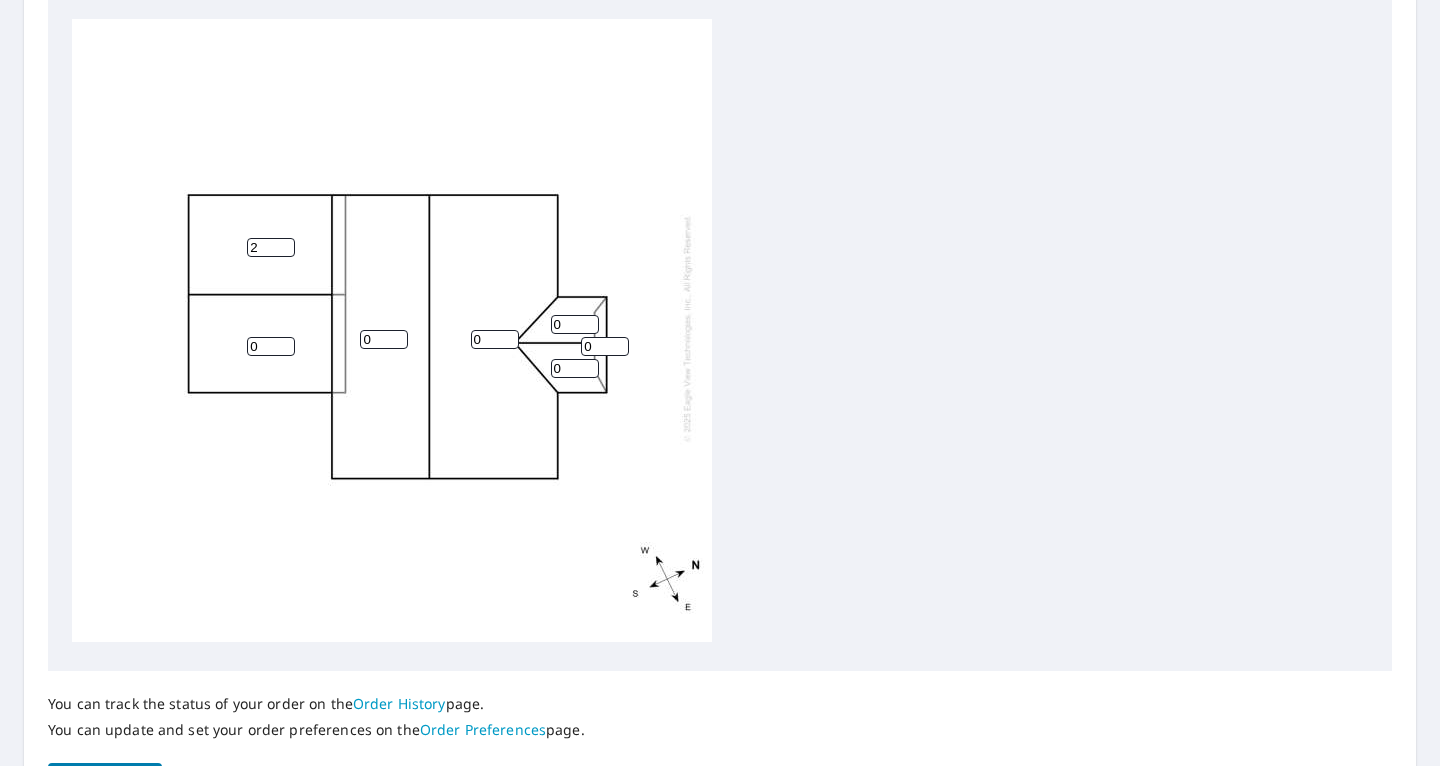 click on "2" at bounding box center (271, 247) 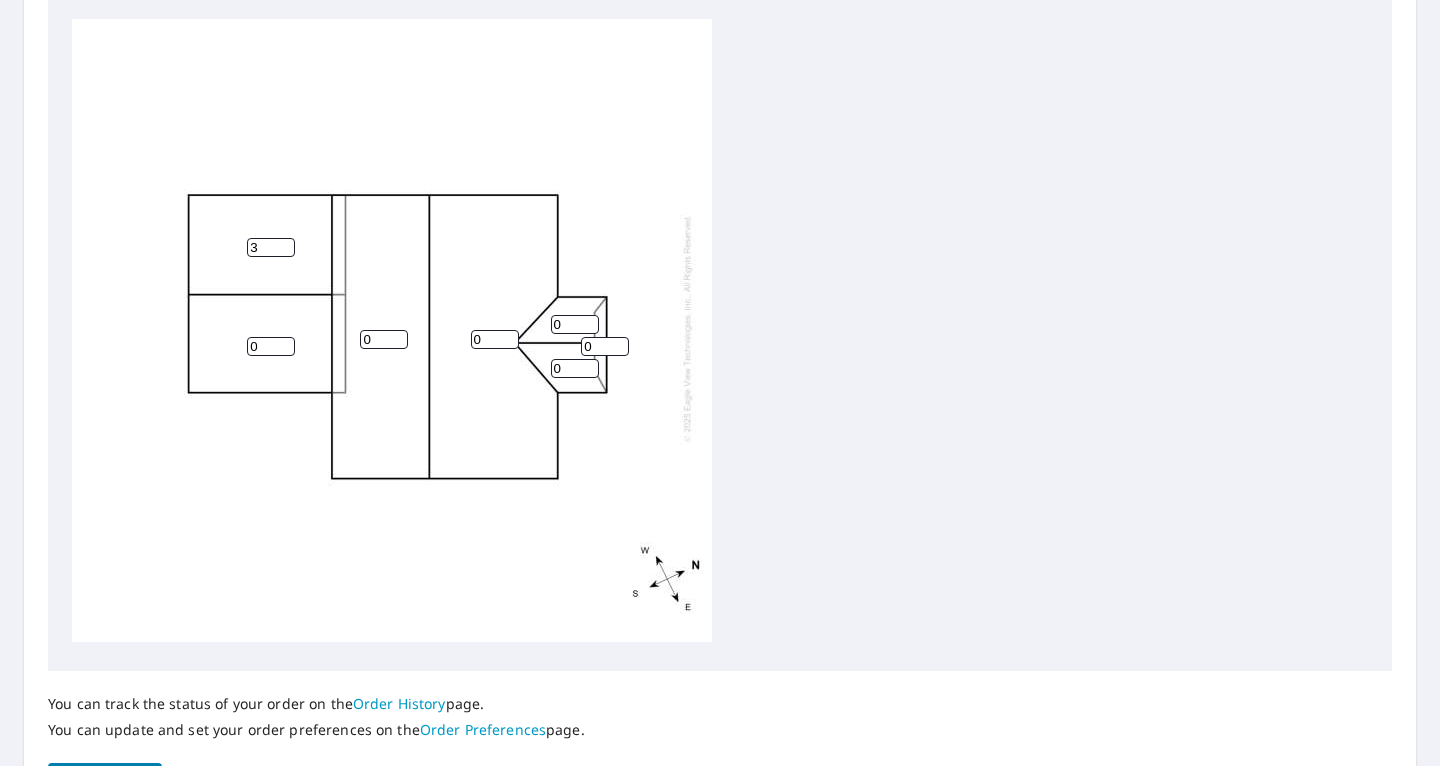 click on "3" at bounding box center (271, 247) 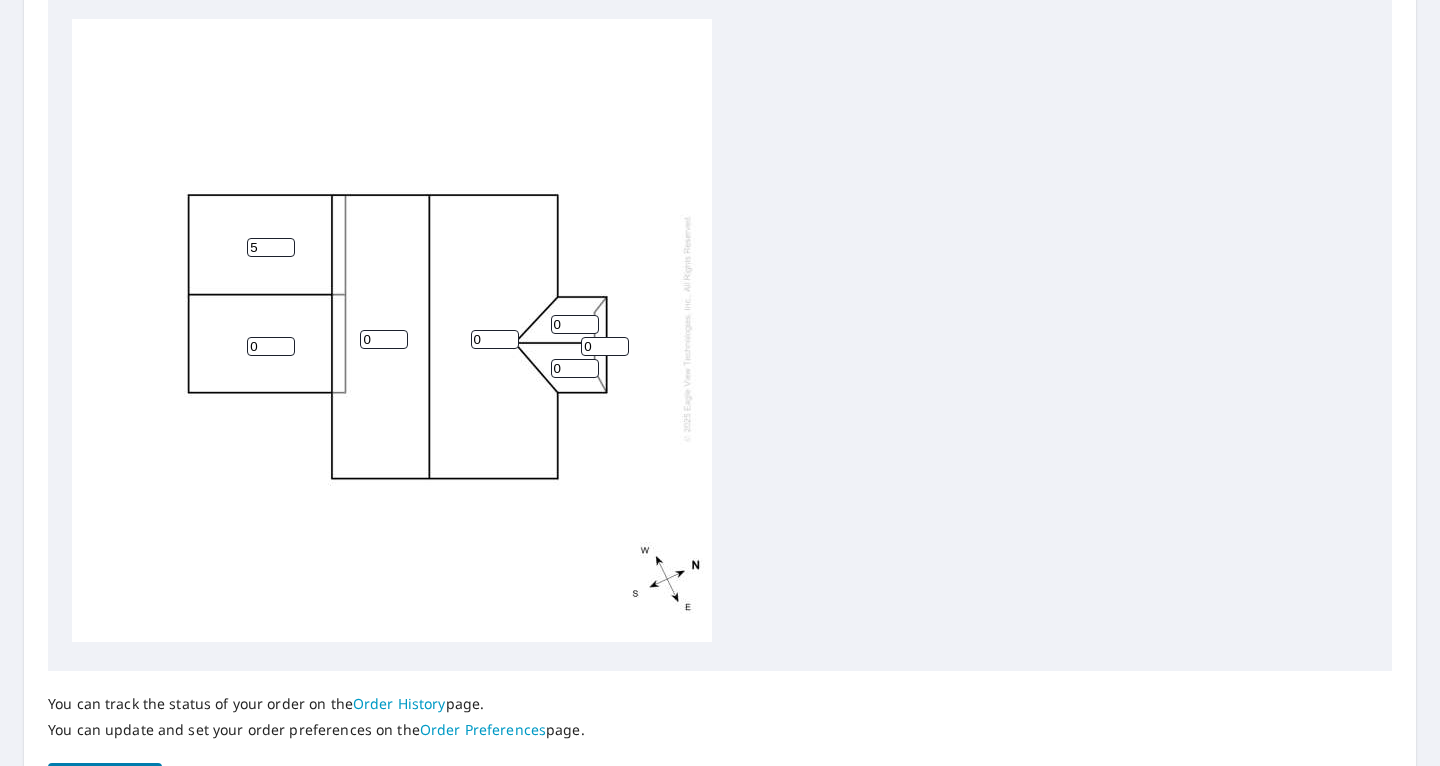click on "5" at bounding box center [271, 247] 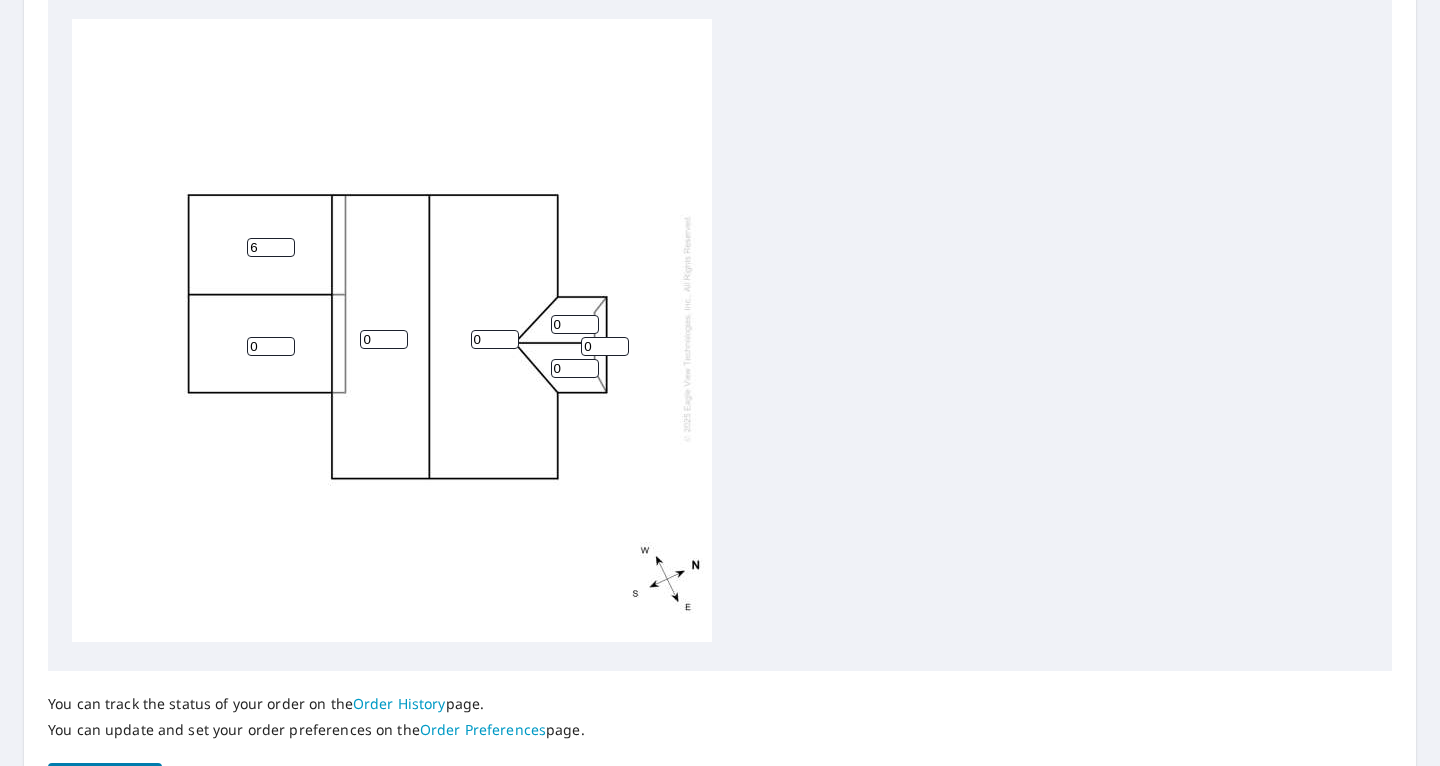 type on "6" 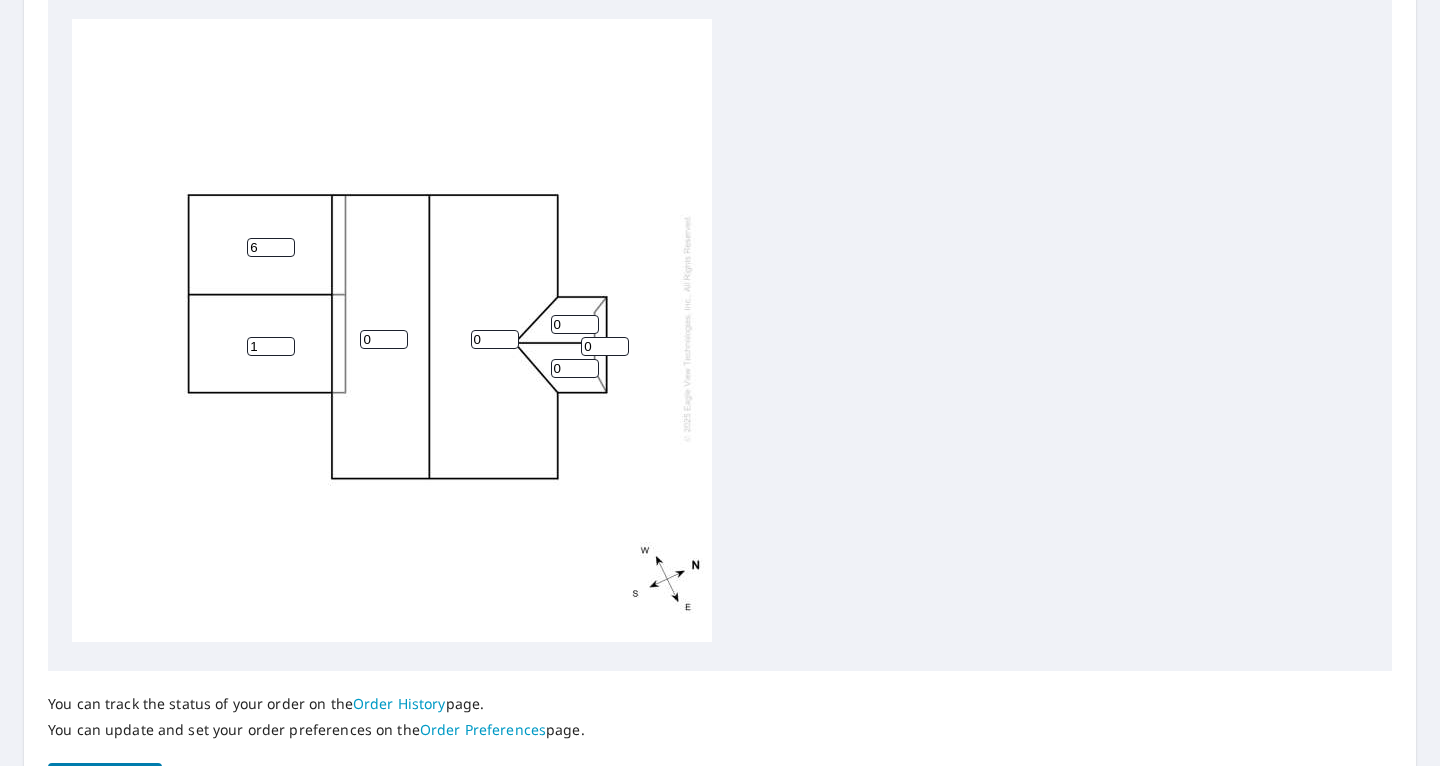 click on "1" at bounding box center [271, 346] 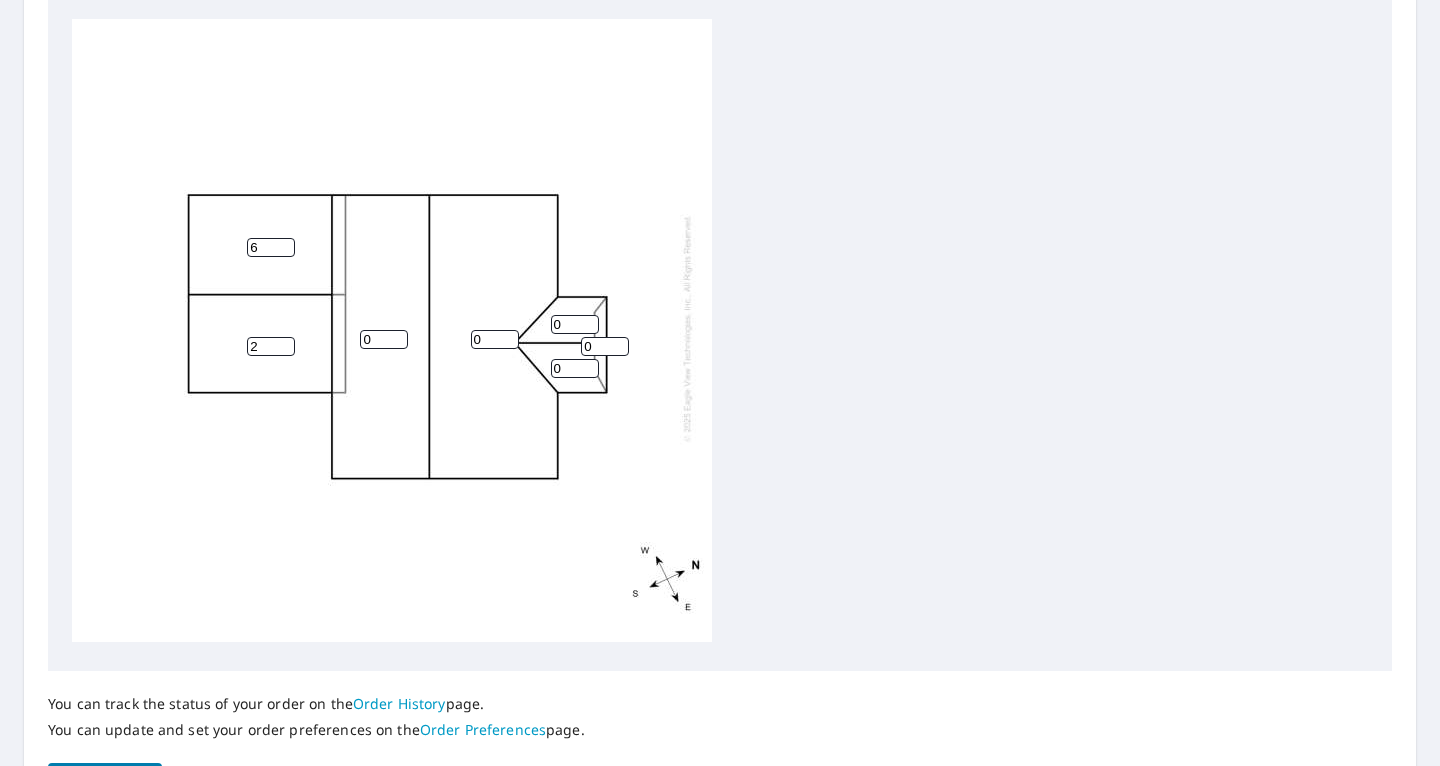 click on "2" at bounding box center (271, 346) 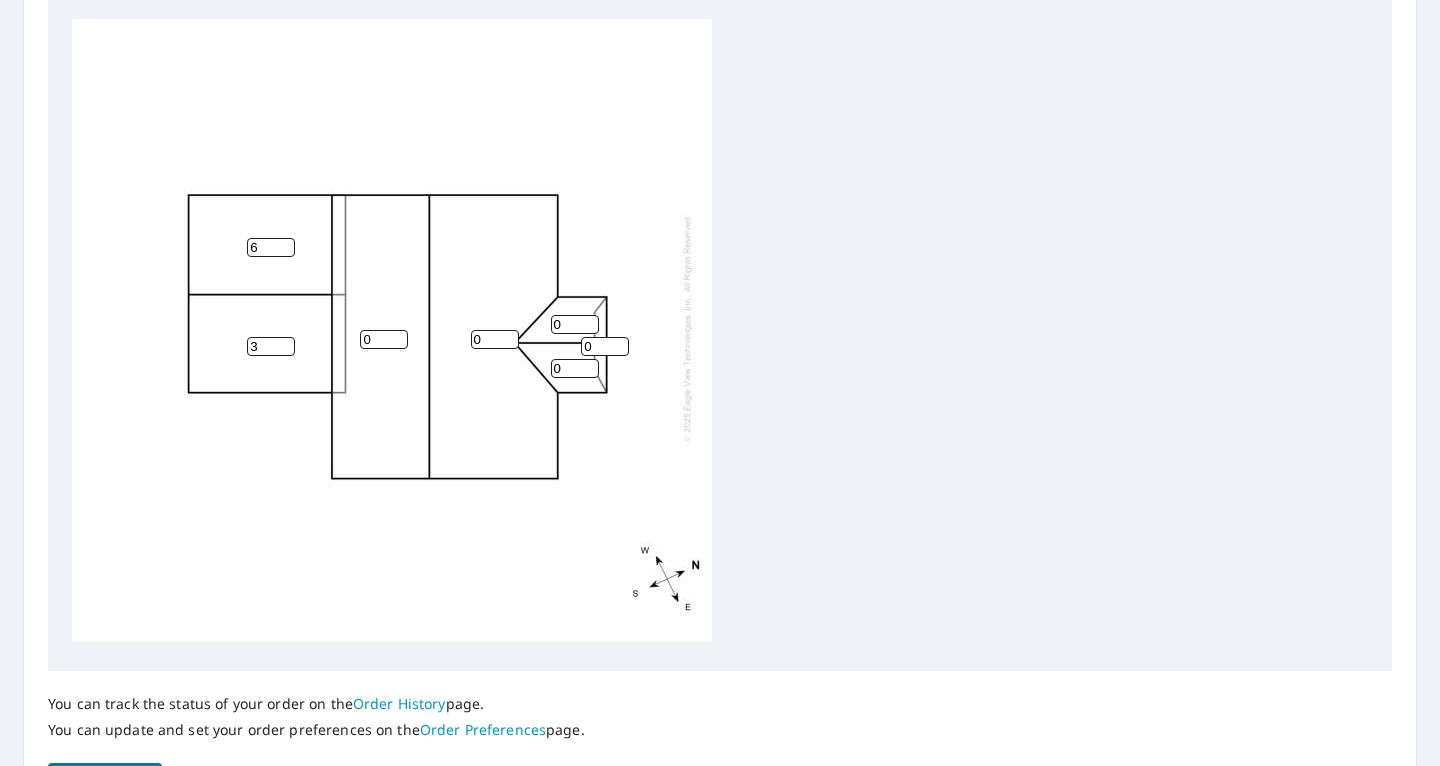 click on "3" at bounding box center (271, 346) 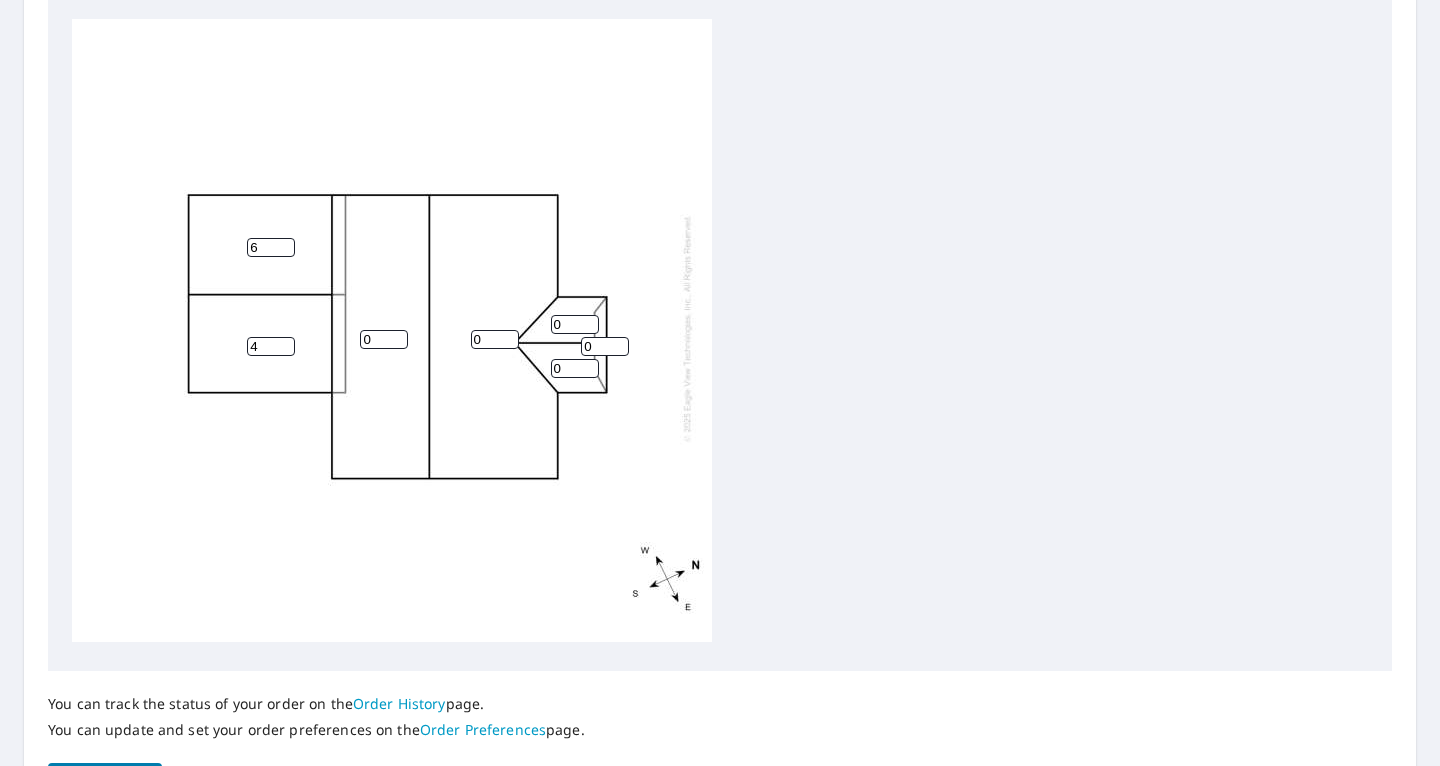 click on "4" at bounding box center [271, 346] 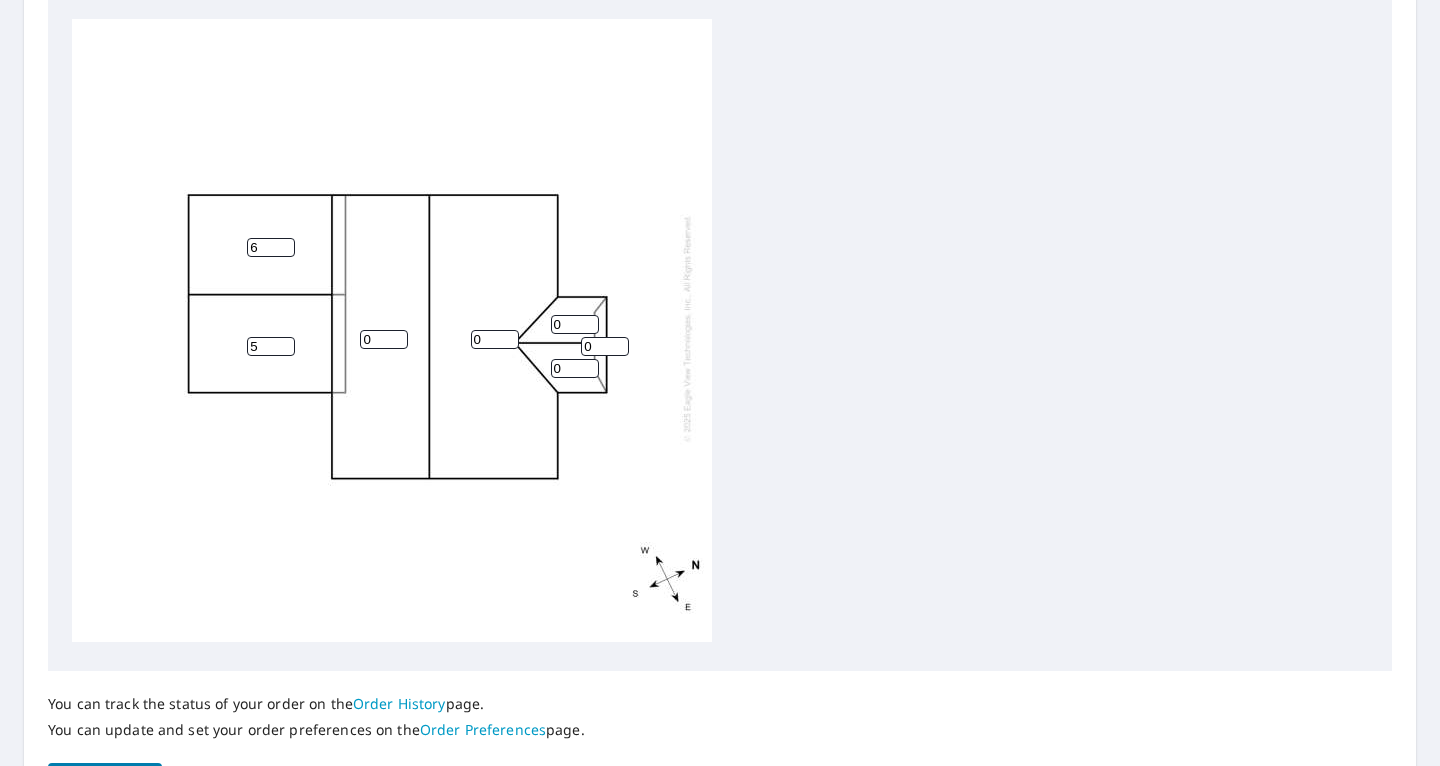 click on "5" at bounding box center (271, 346) 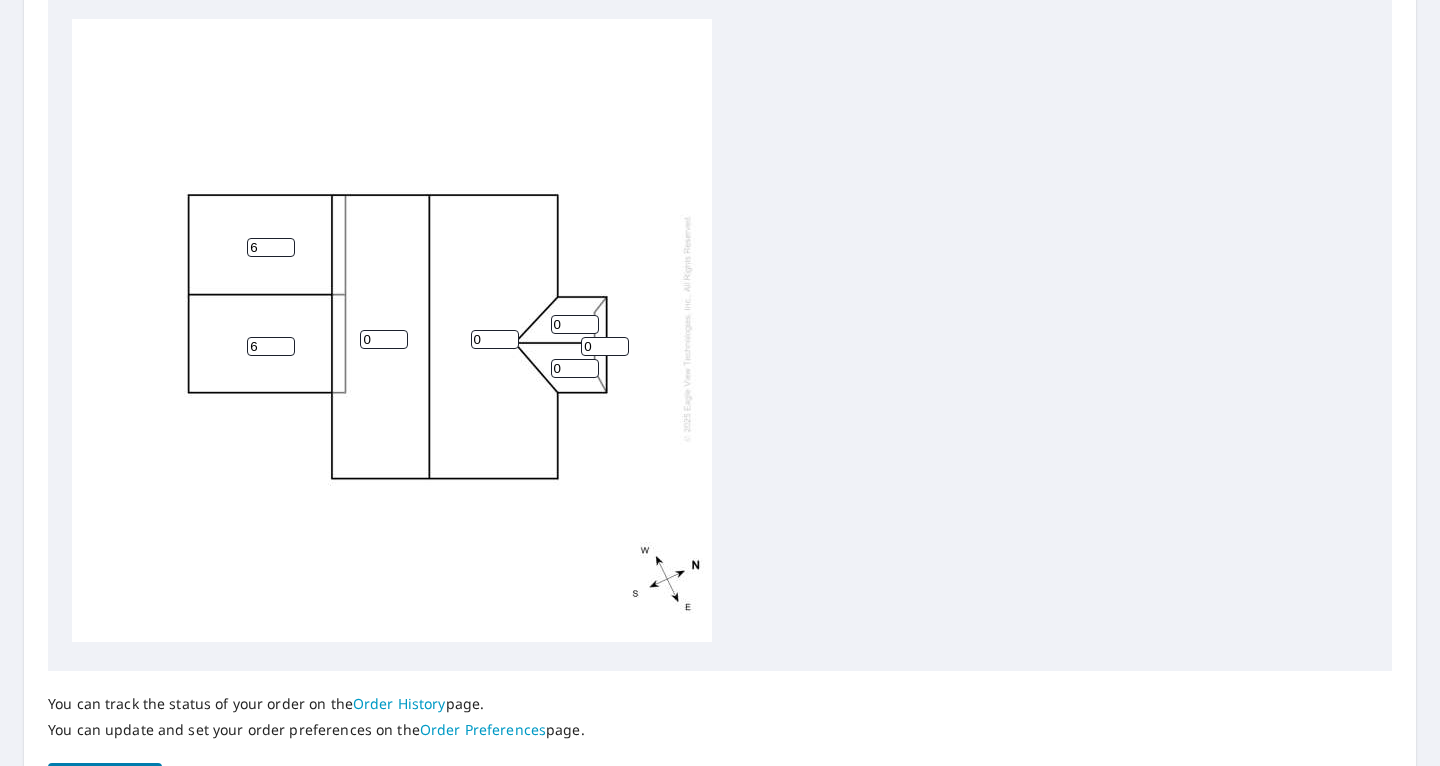 type on "6" 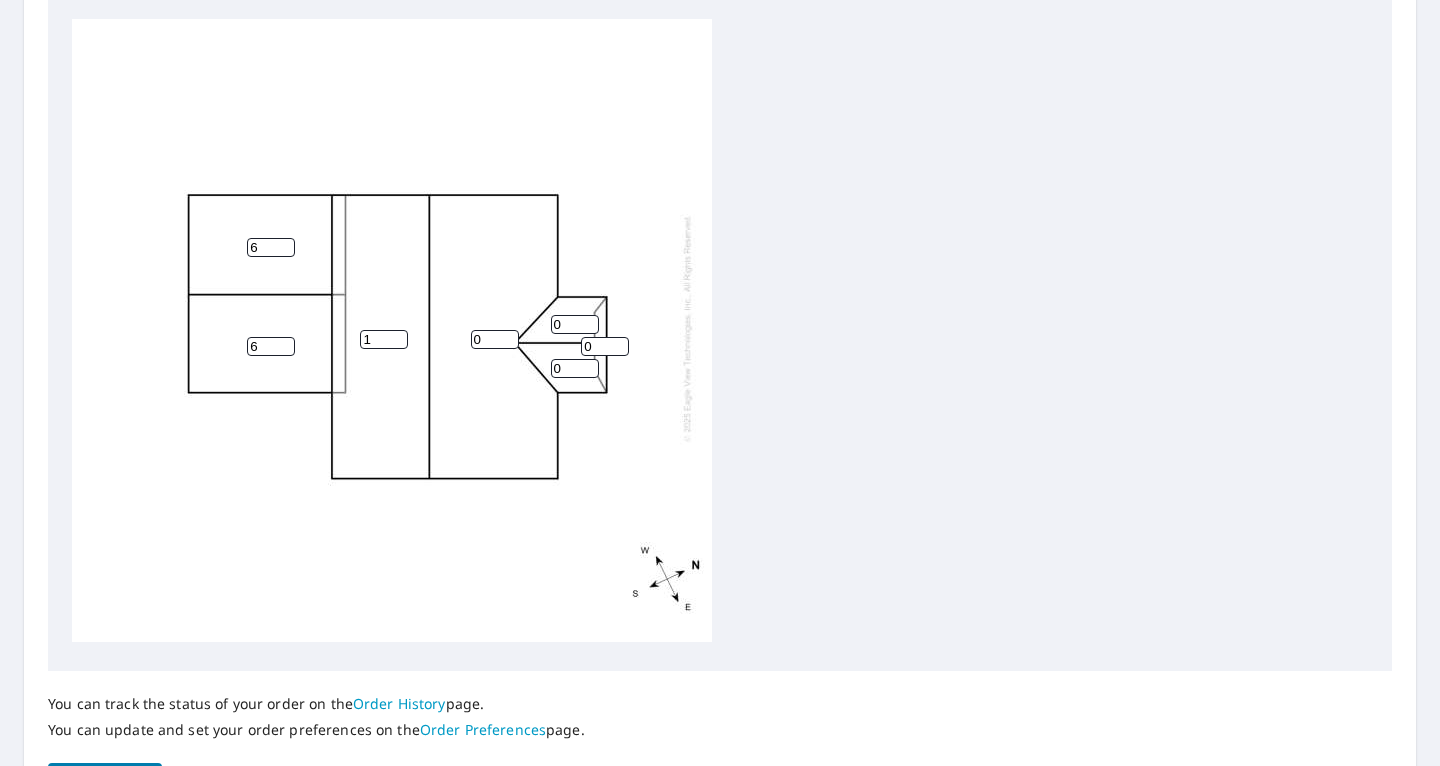 click on "1" at bounding box center [384, 339] 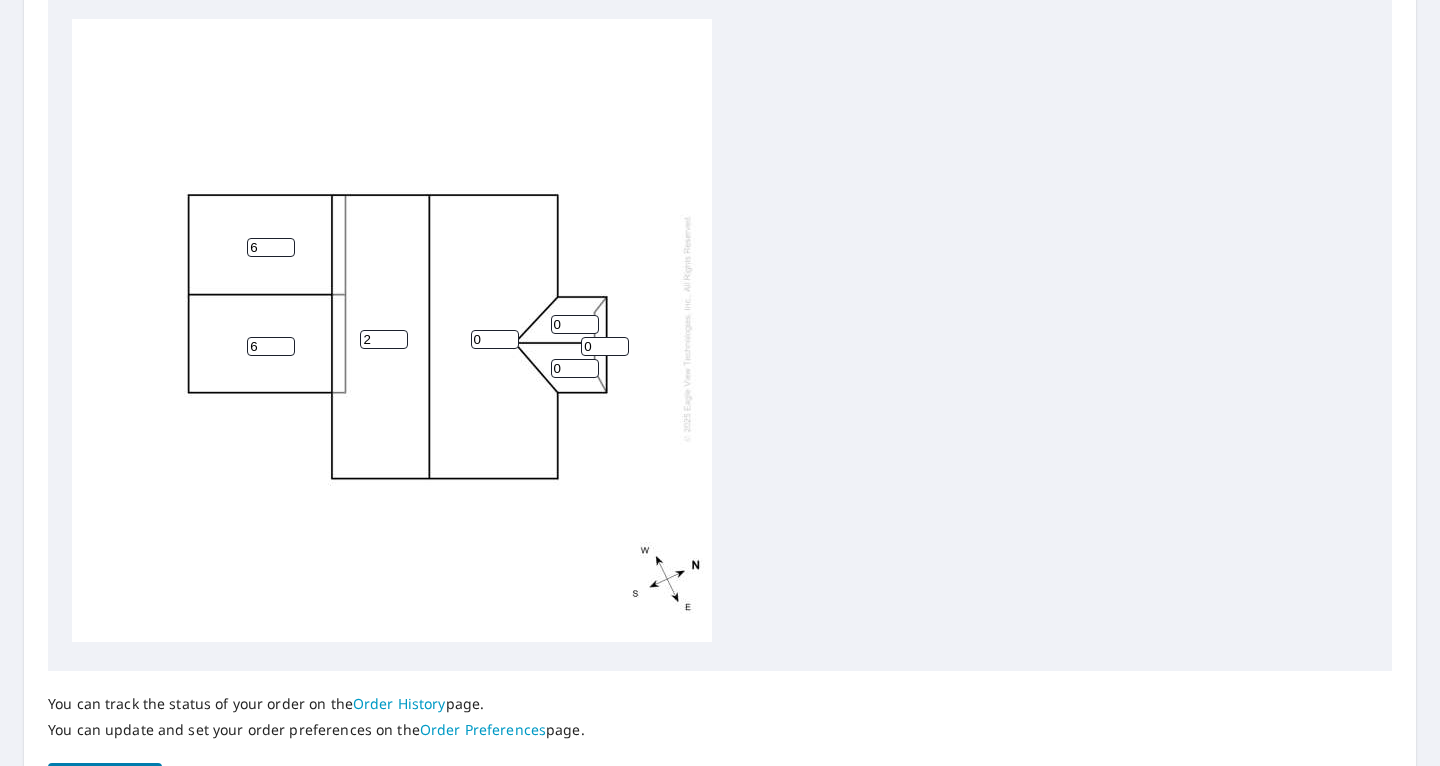 click on "2" at bounding box center (384, 339) 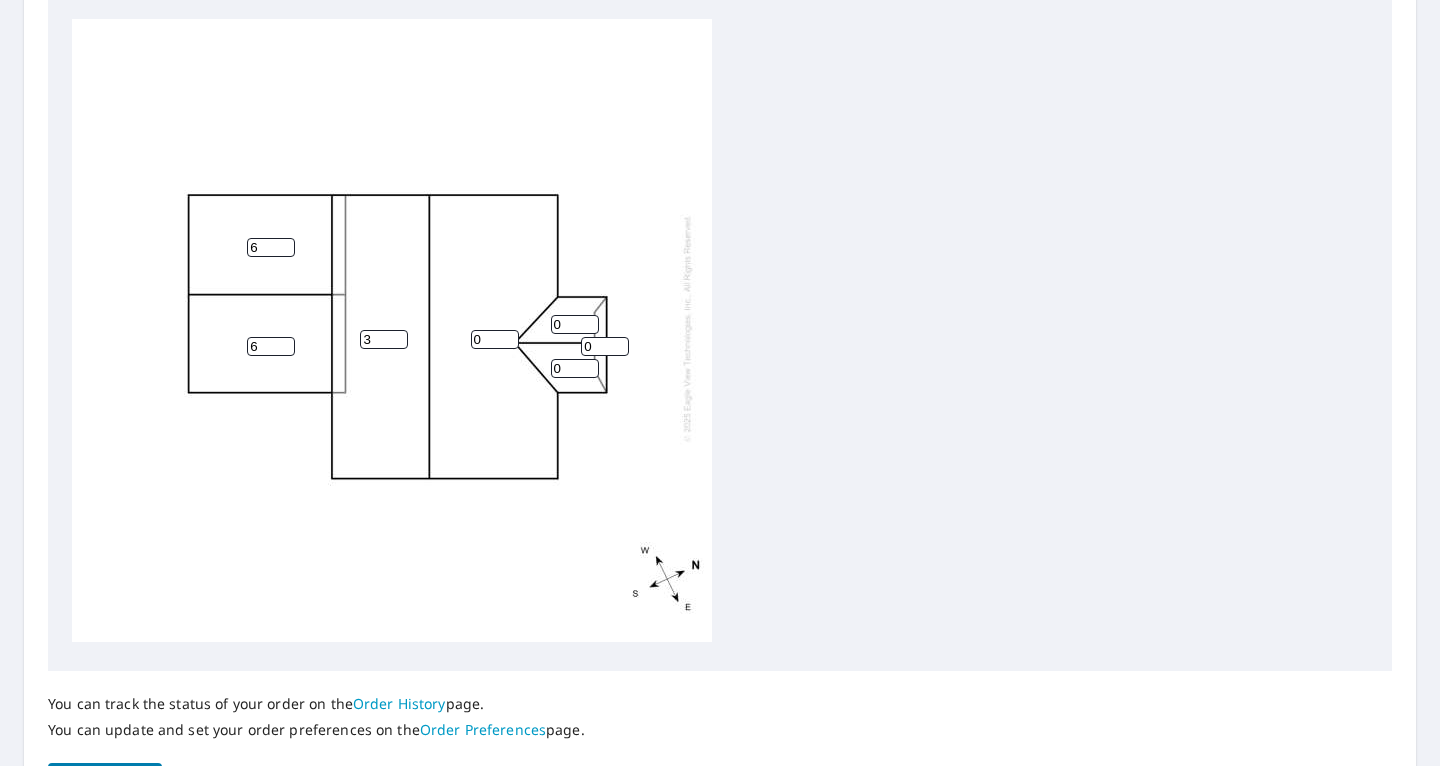 click on "3" at bounding box center [384, 339] 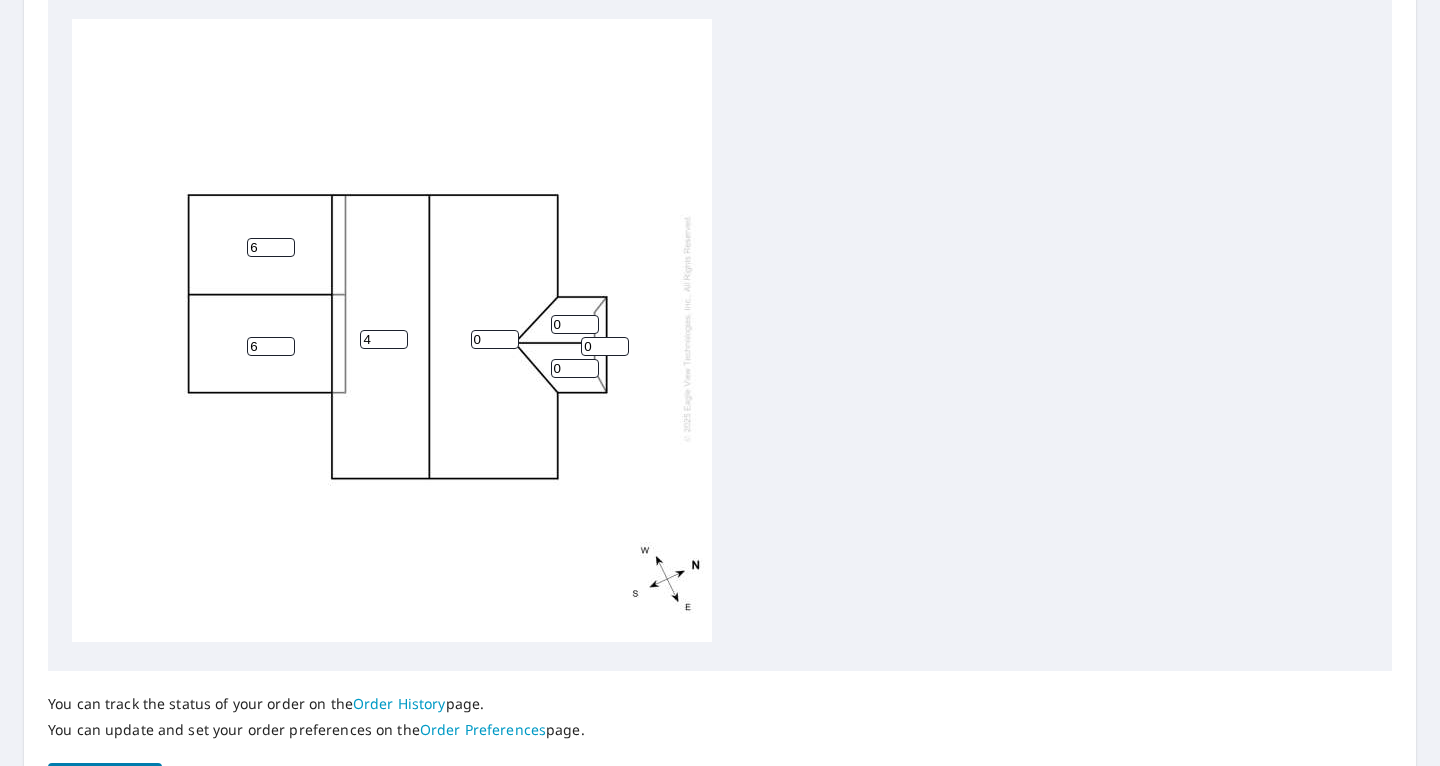 click on "4" at bounding box center [384, 339] 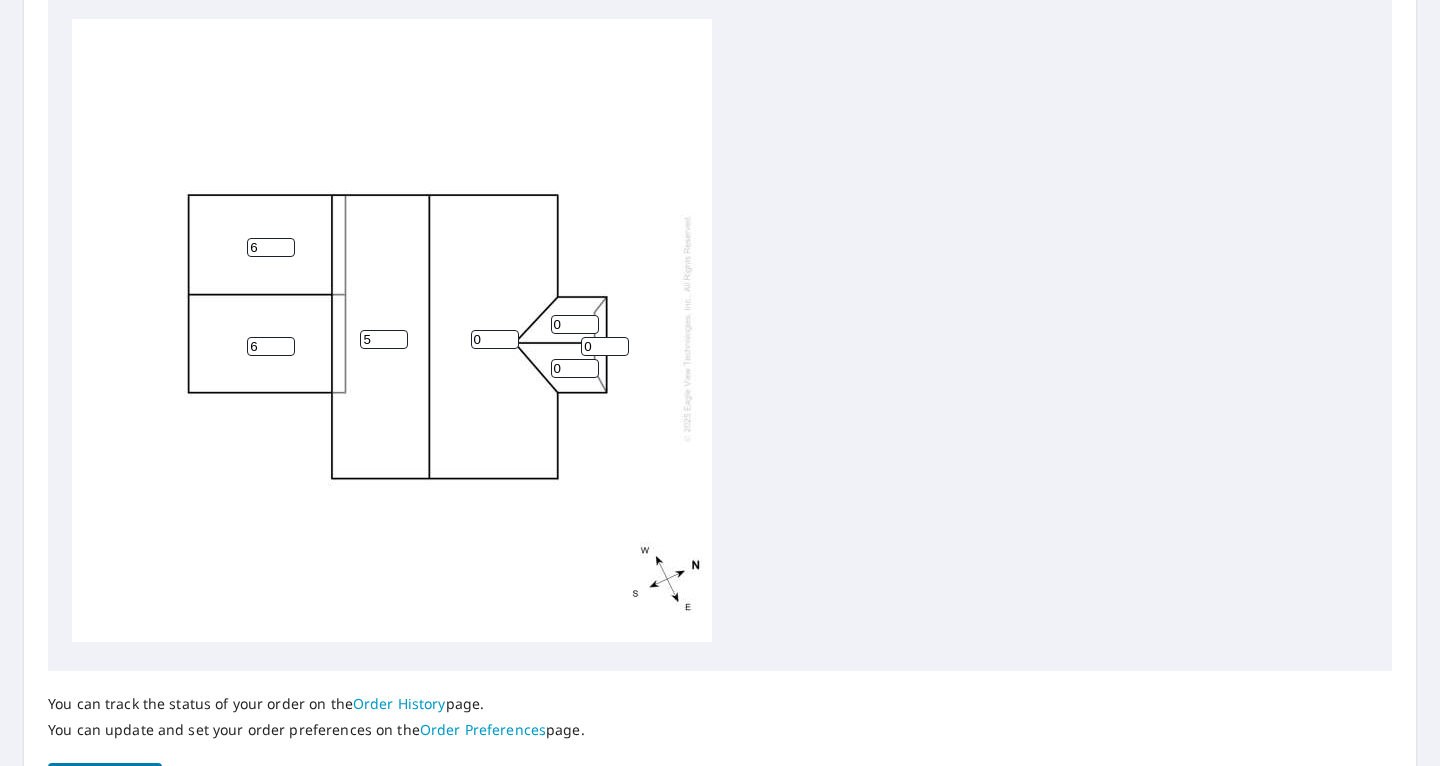 click on "5" at bounding box center [384, 339] 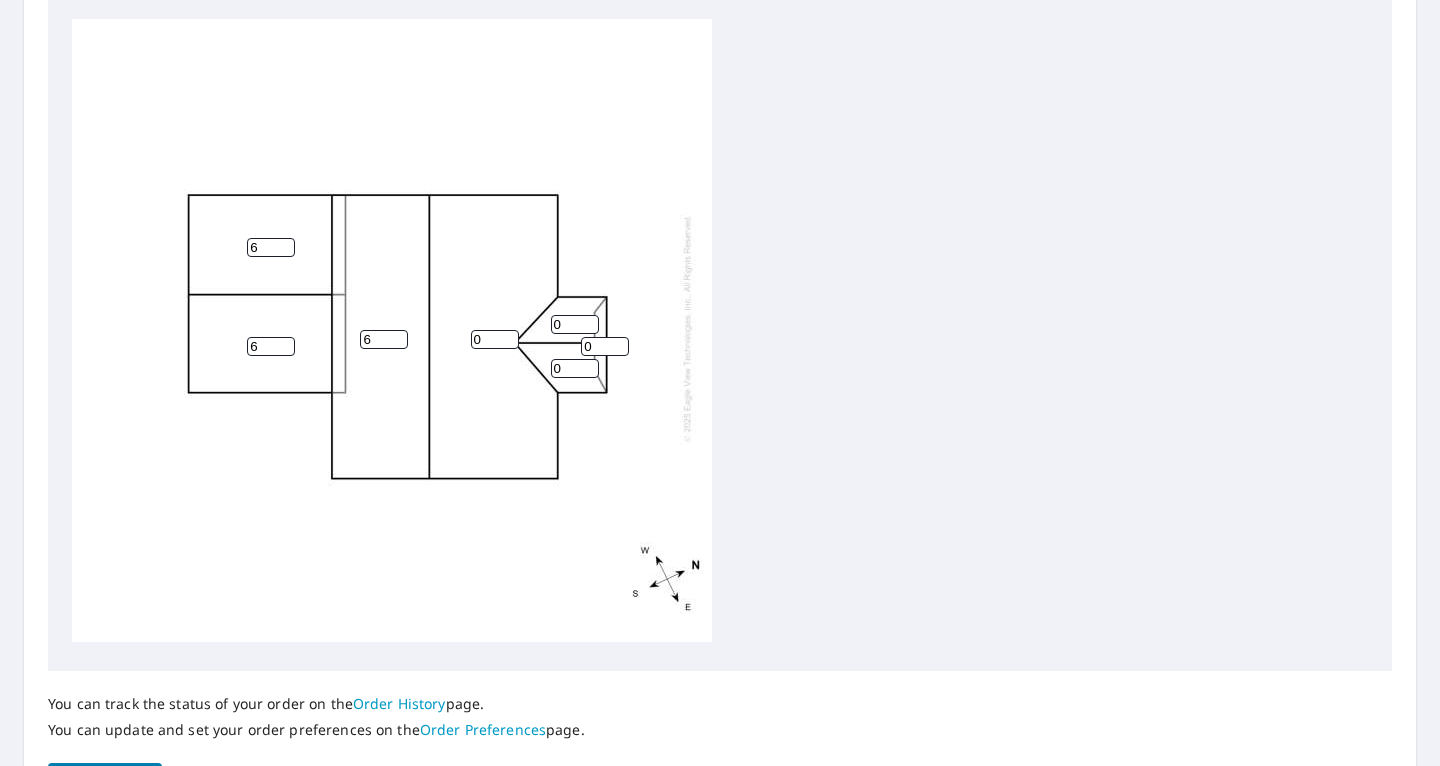type on "6" 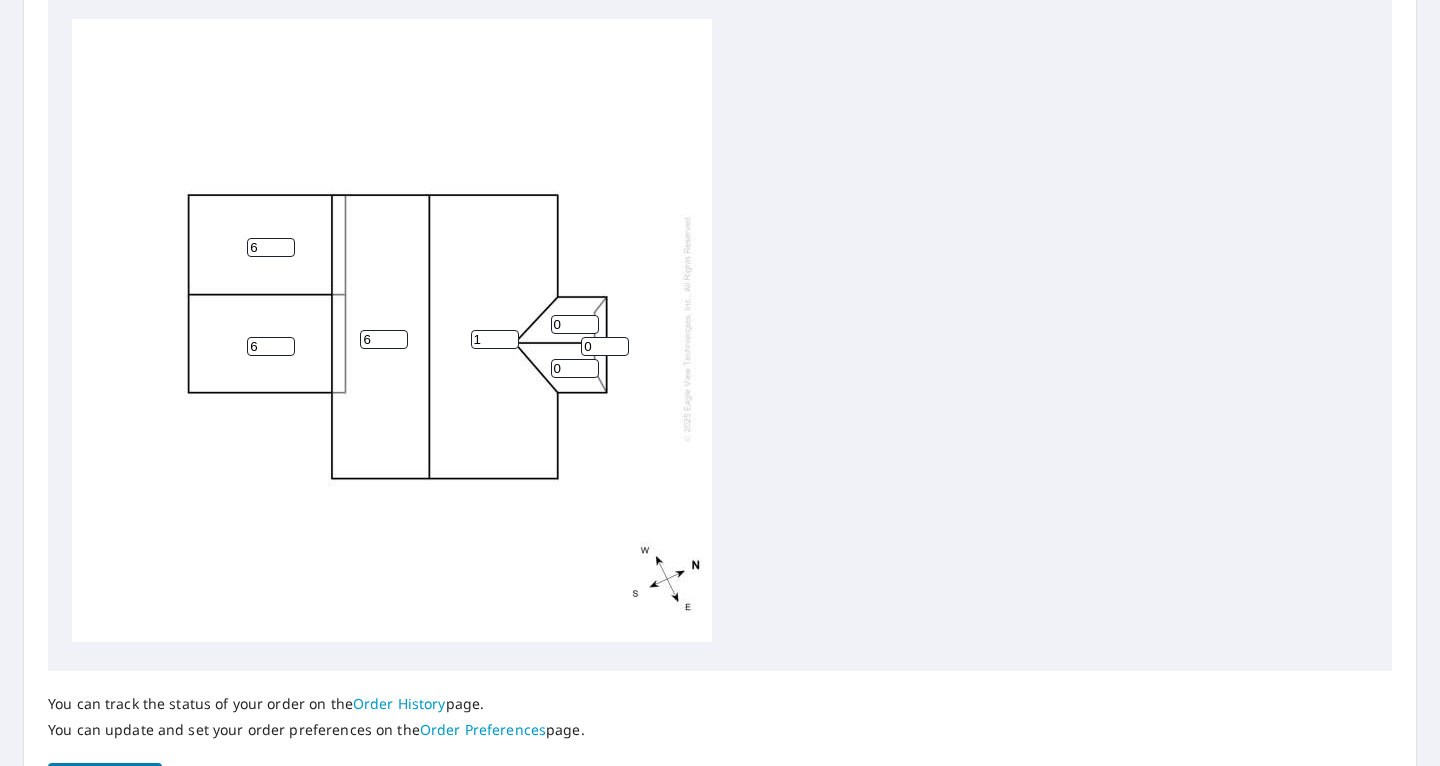 click on "1" at bounding box center [495, 339] 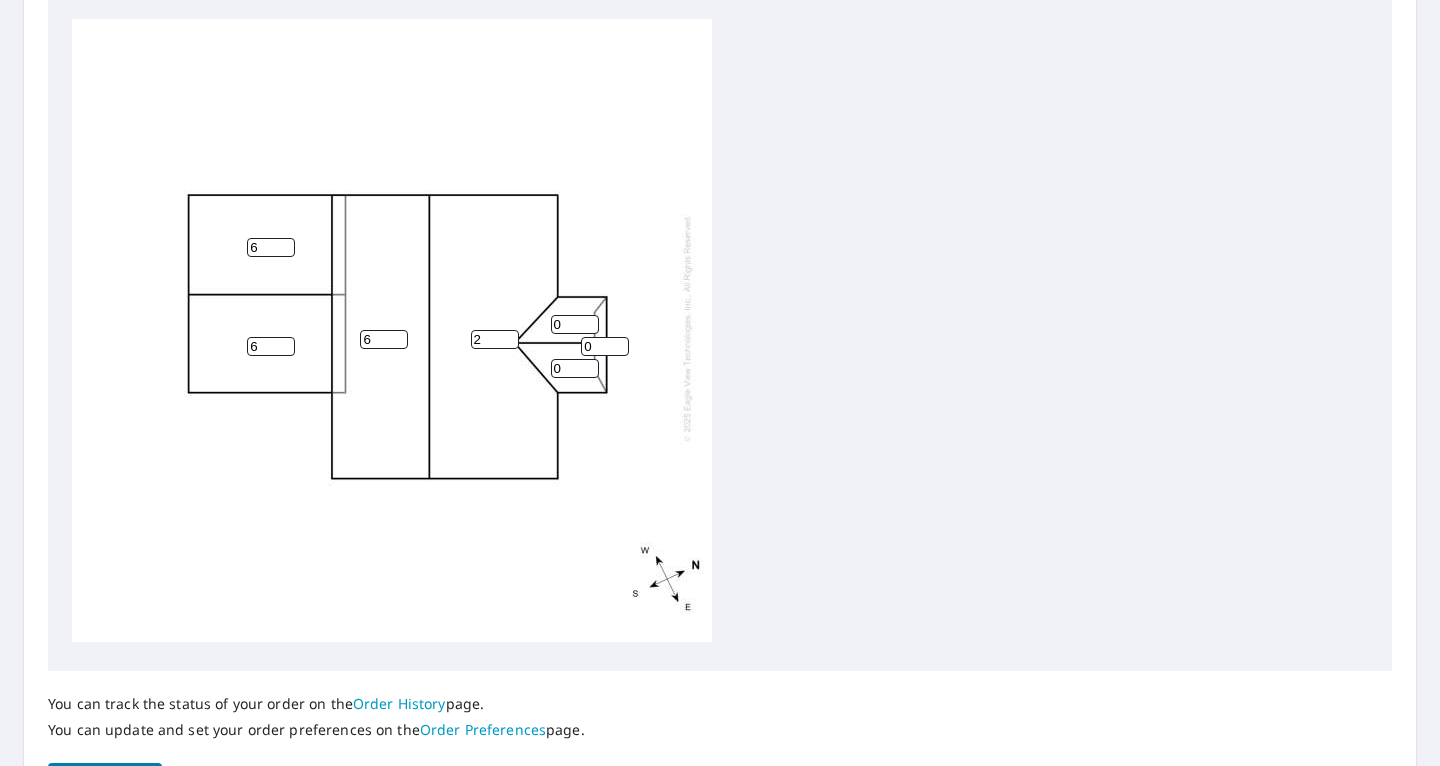 click on "2" at bounding box center [495, 339] 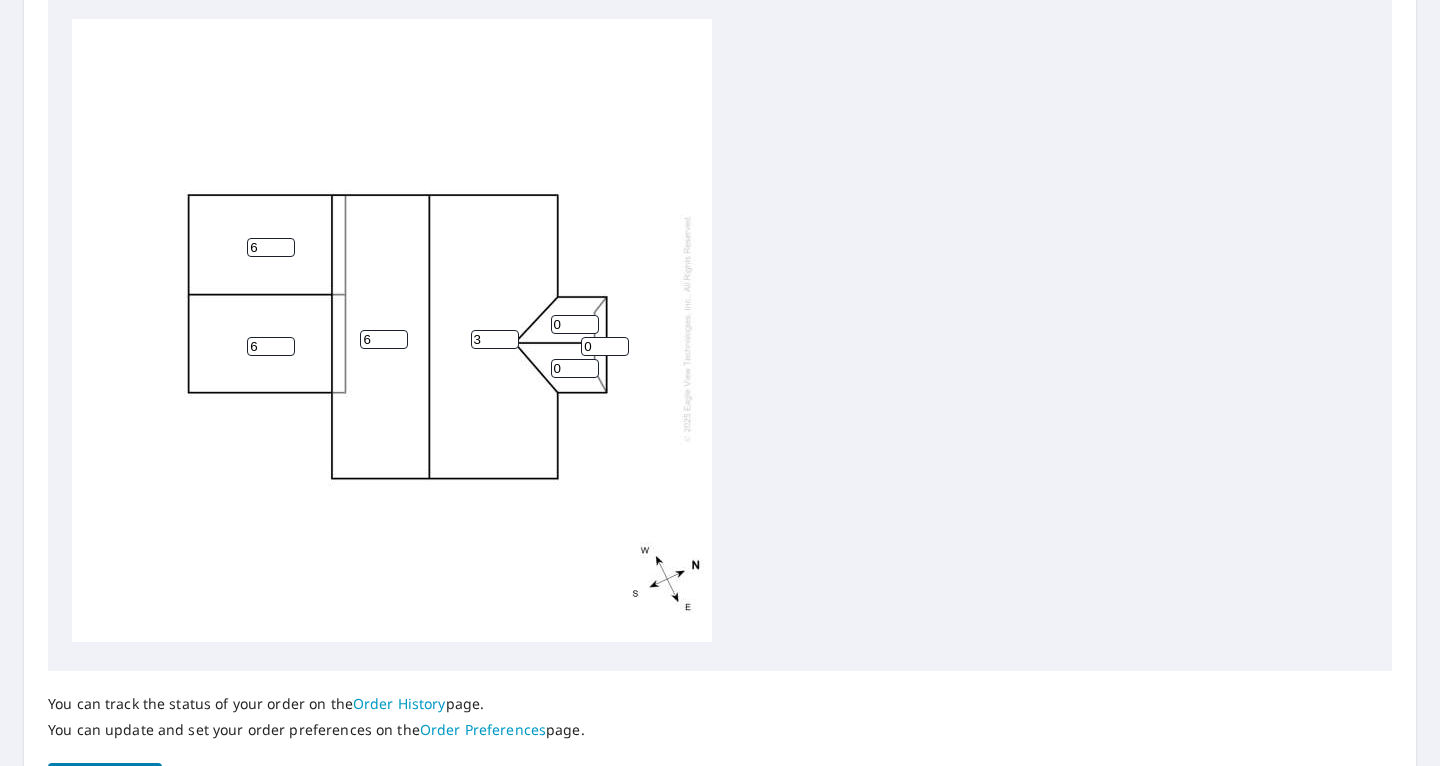 click on "3" at bounding box center (495, 339) 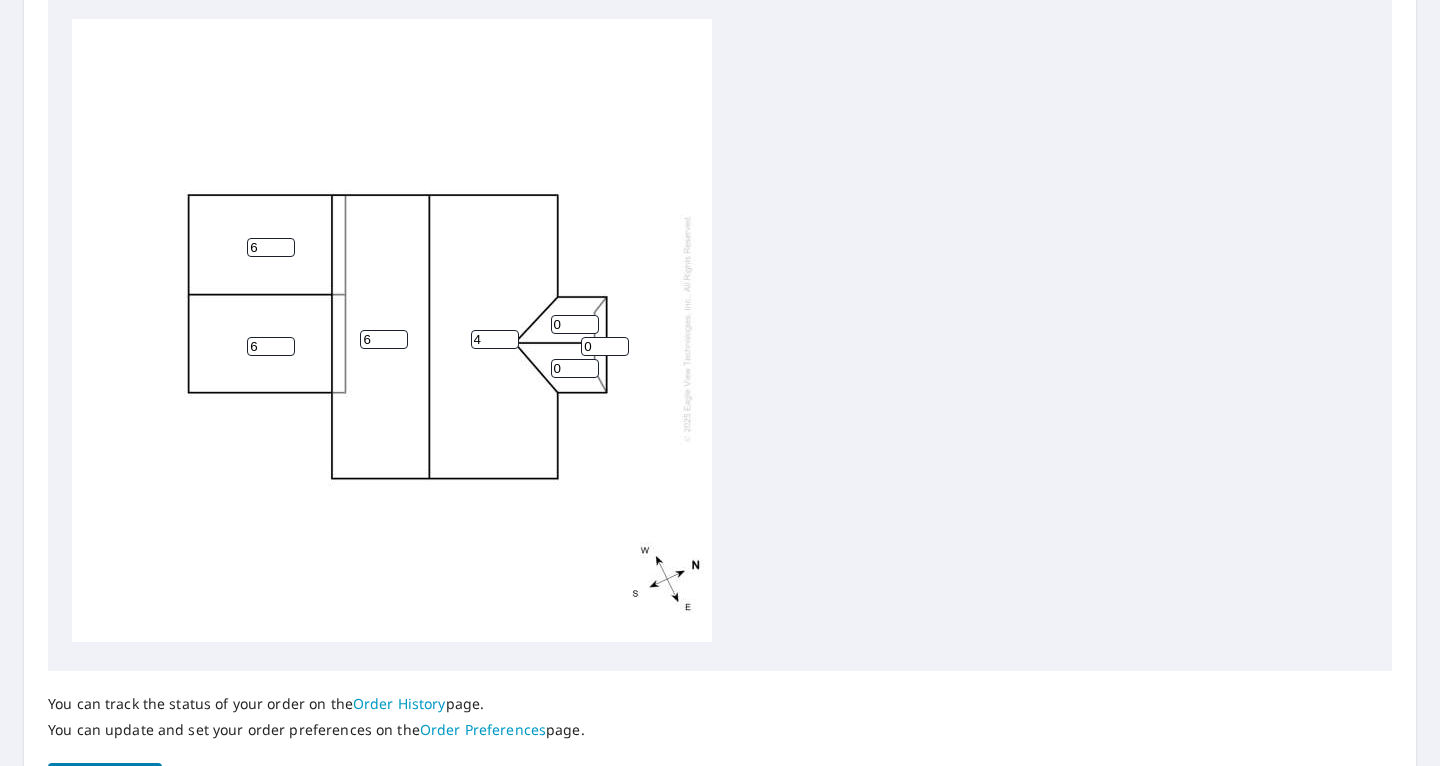 click on "4" at bounding box center (495, 339) 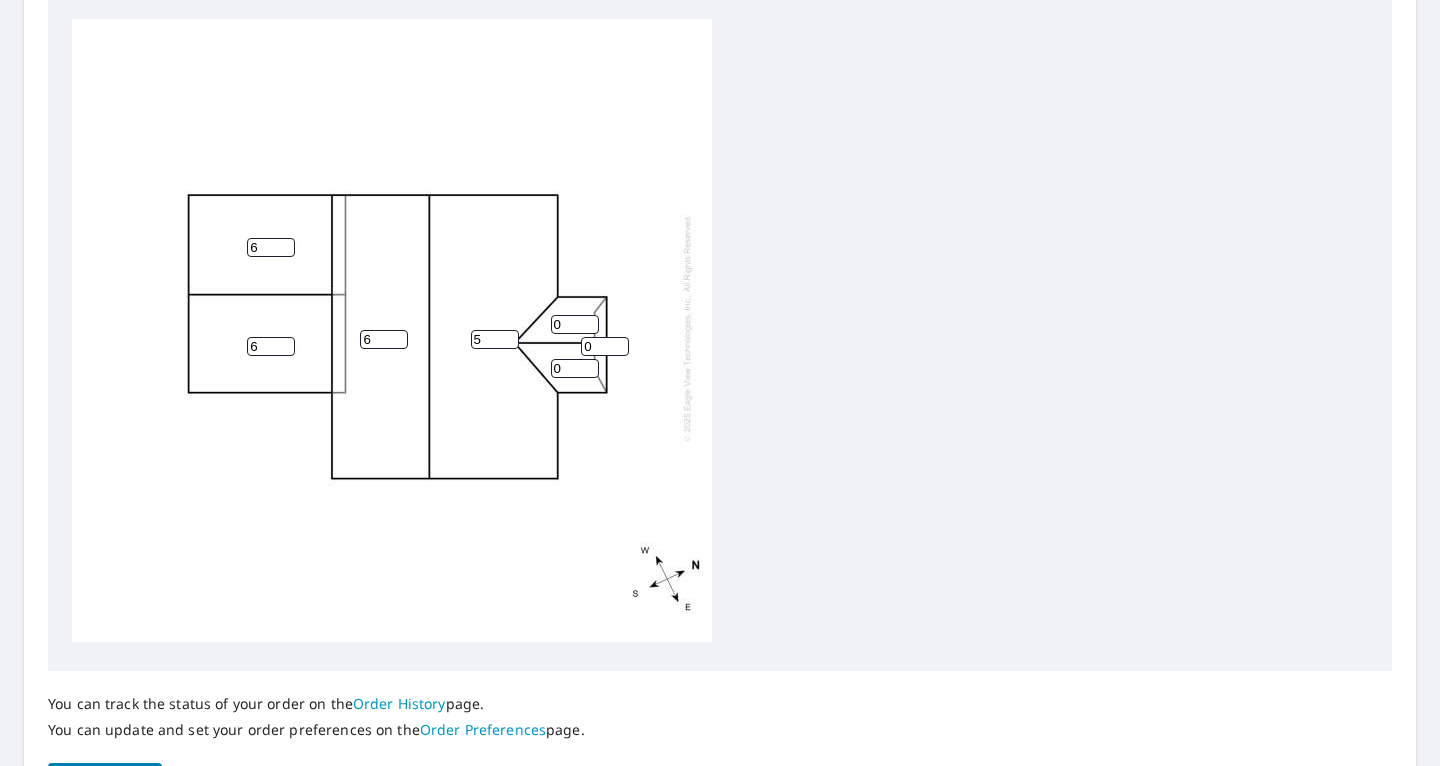 click on "5" at bounding box center [495, 339] 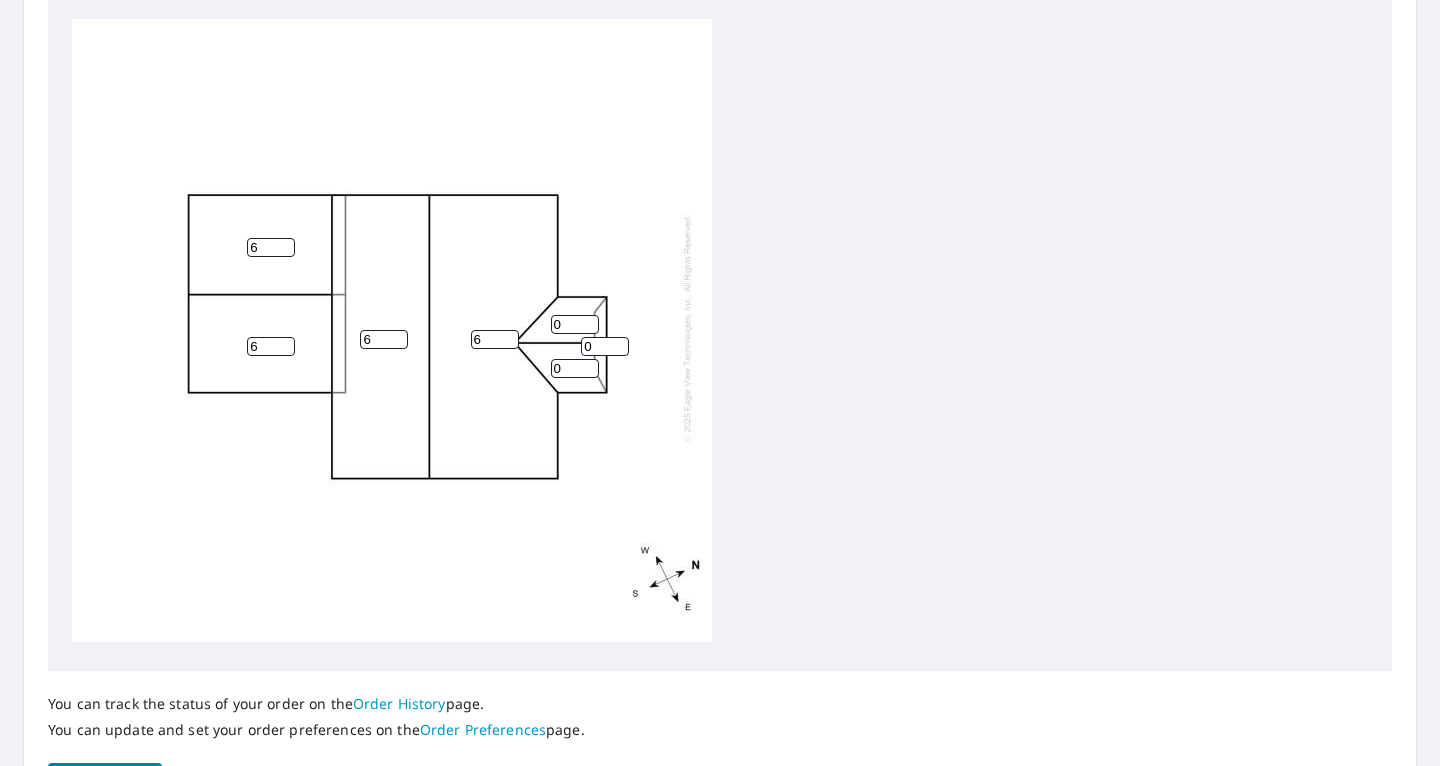 type on "6" 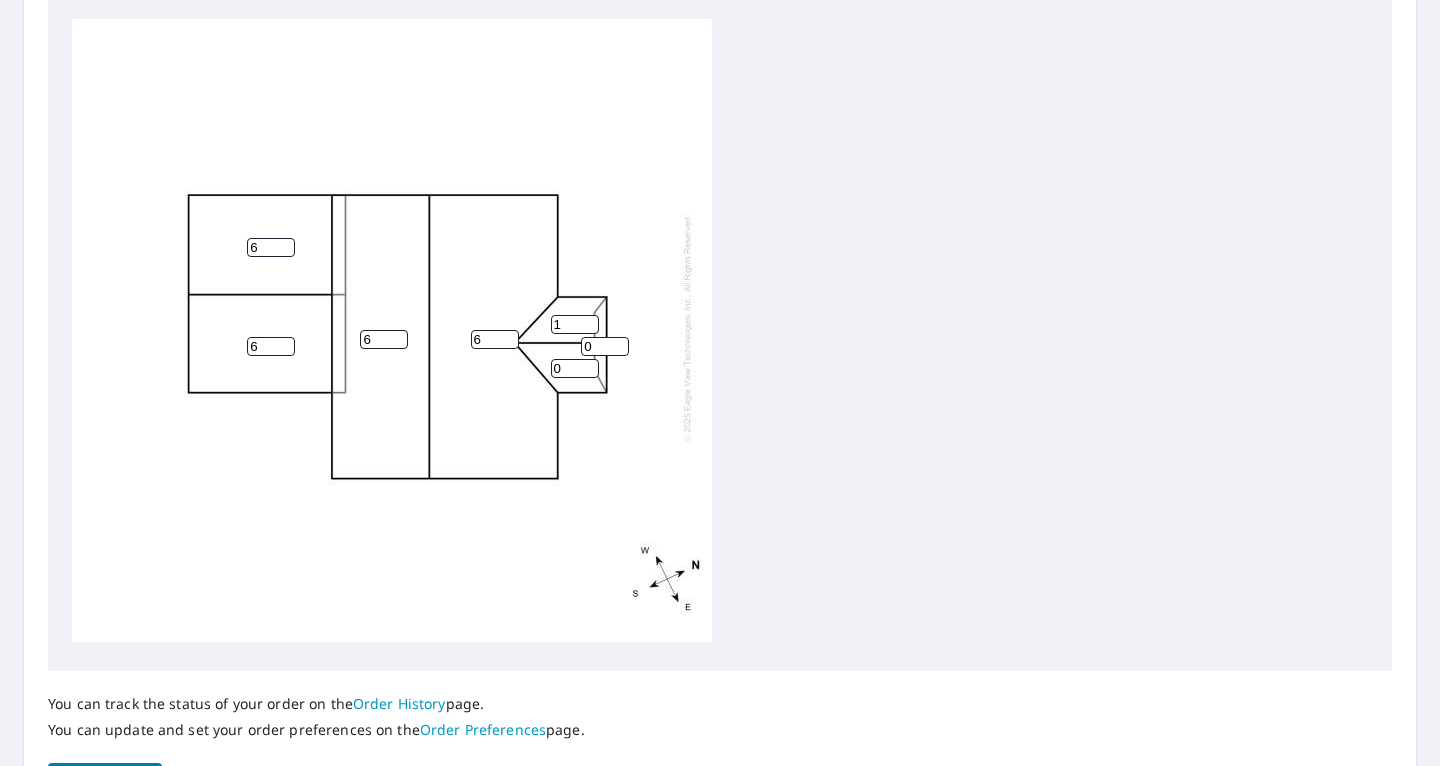 click on "1" at bounding box center [575, 324] 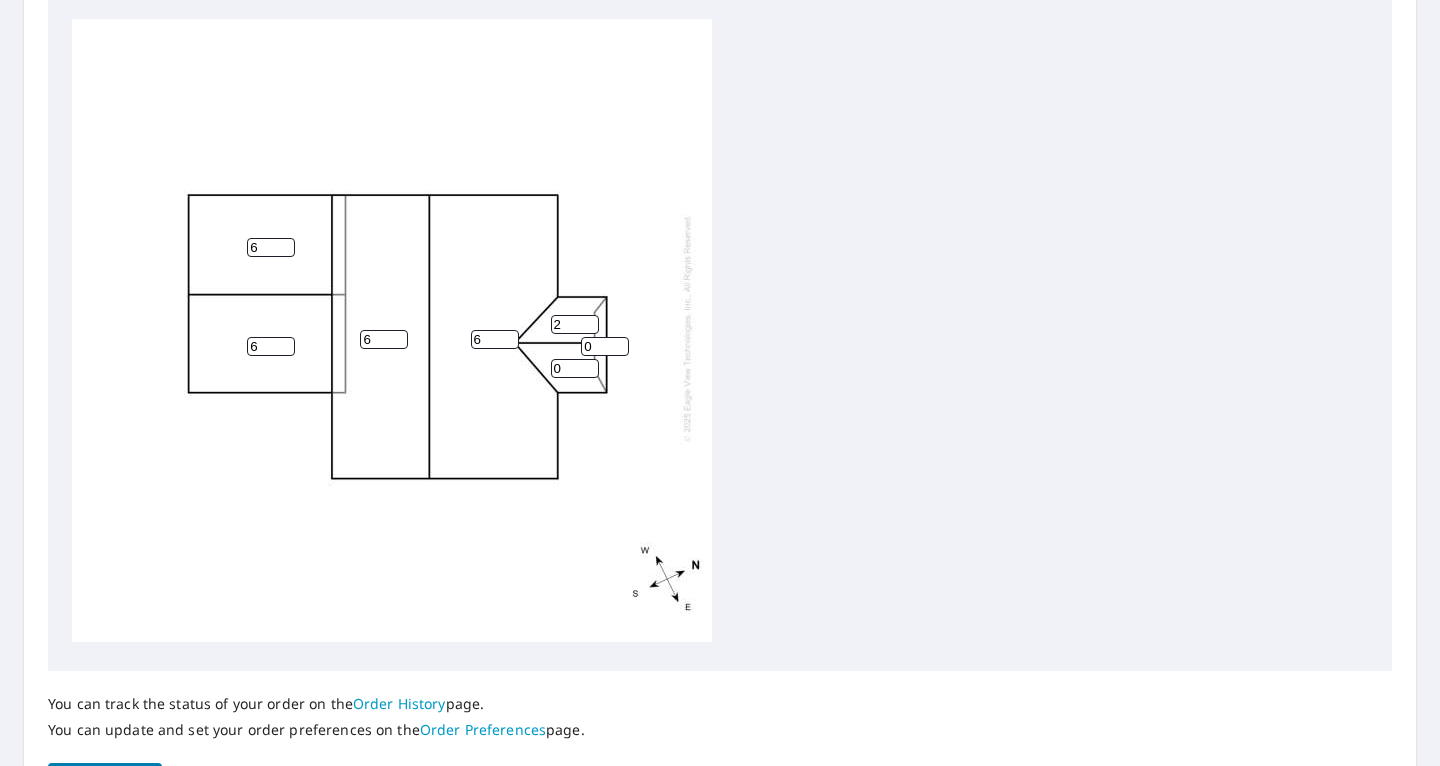 click on "2" at bounding box center [575, 324] 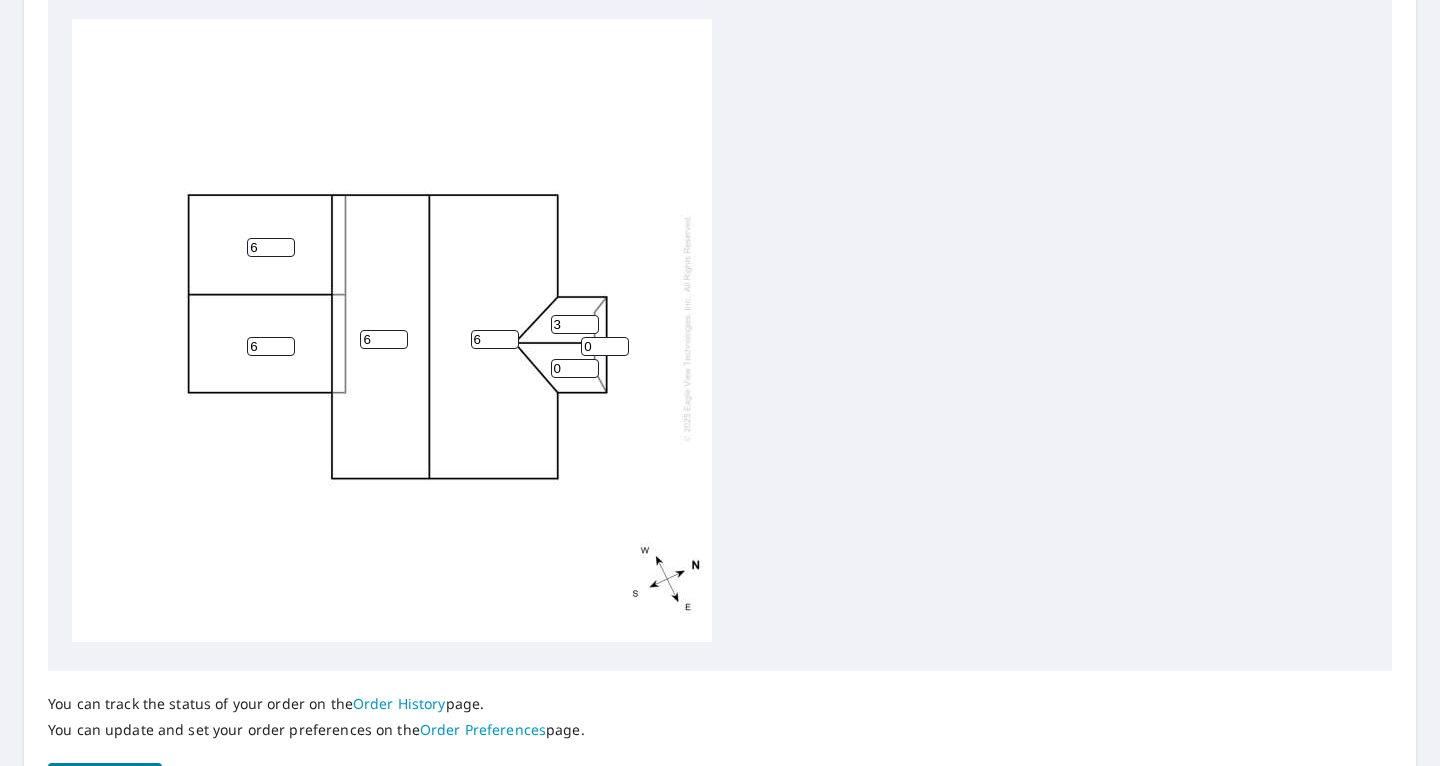 click on "3" at bounding box center (575, 324) 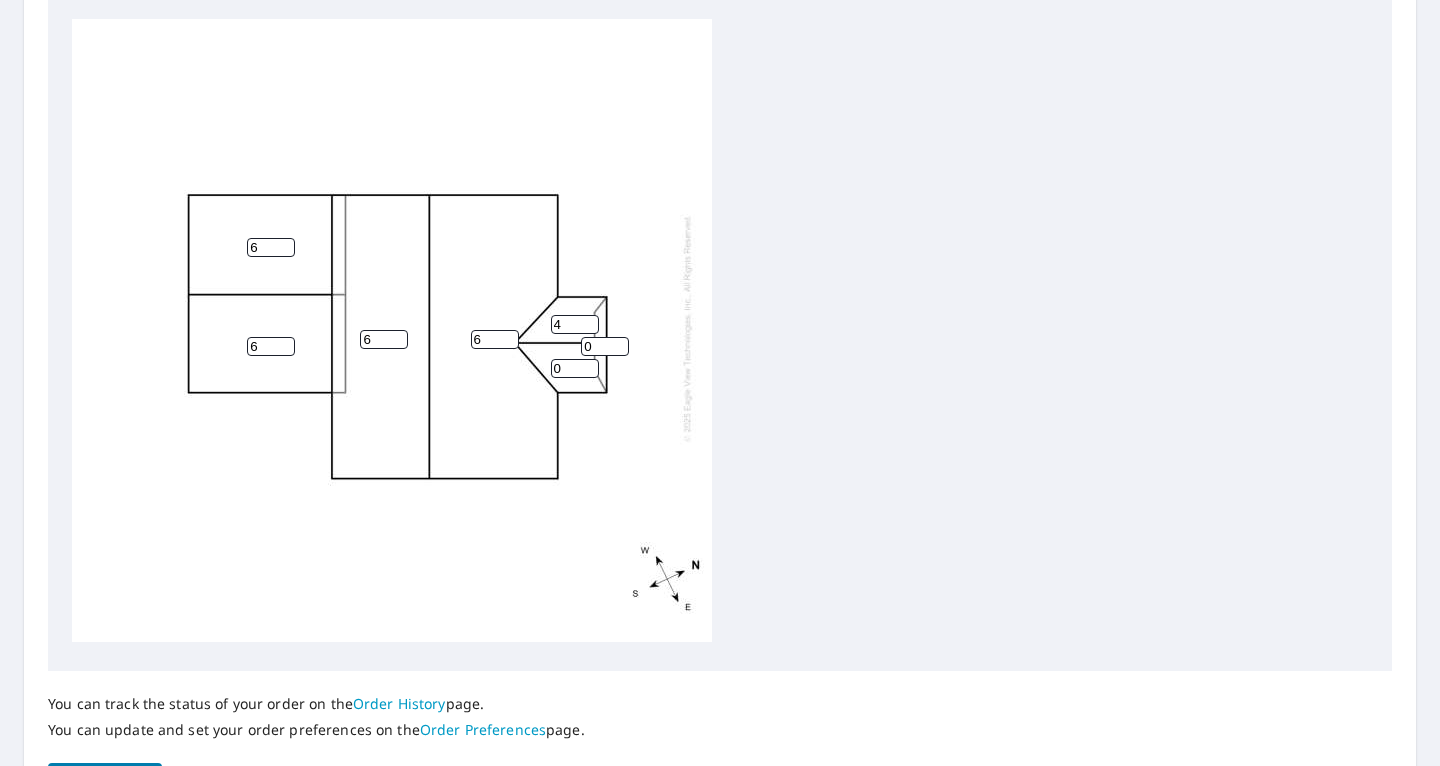 click on "4" at bounding box center (575, 324) 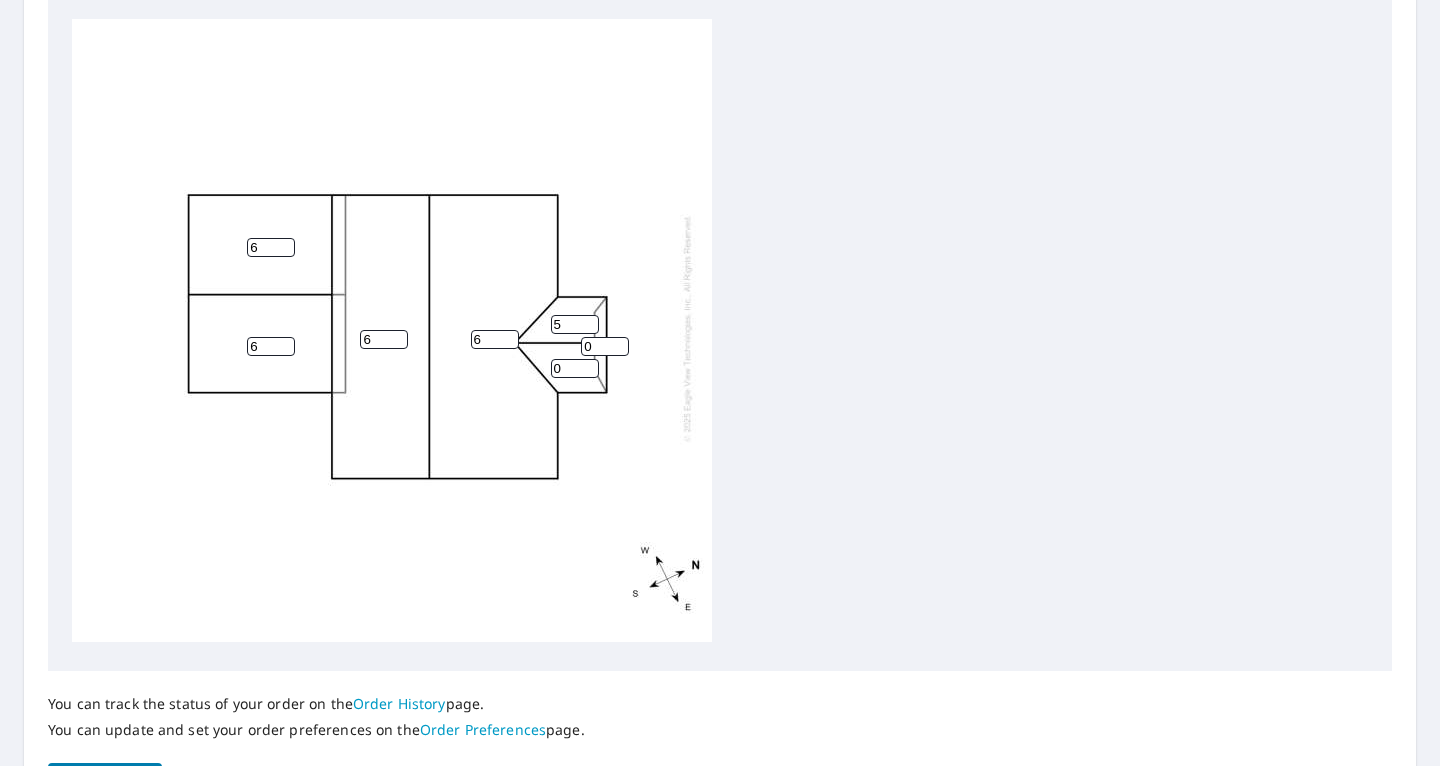 click on "5" at bounding box center [575, 324] 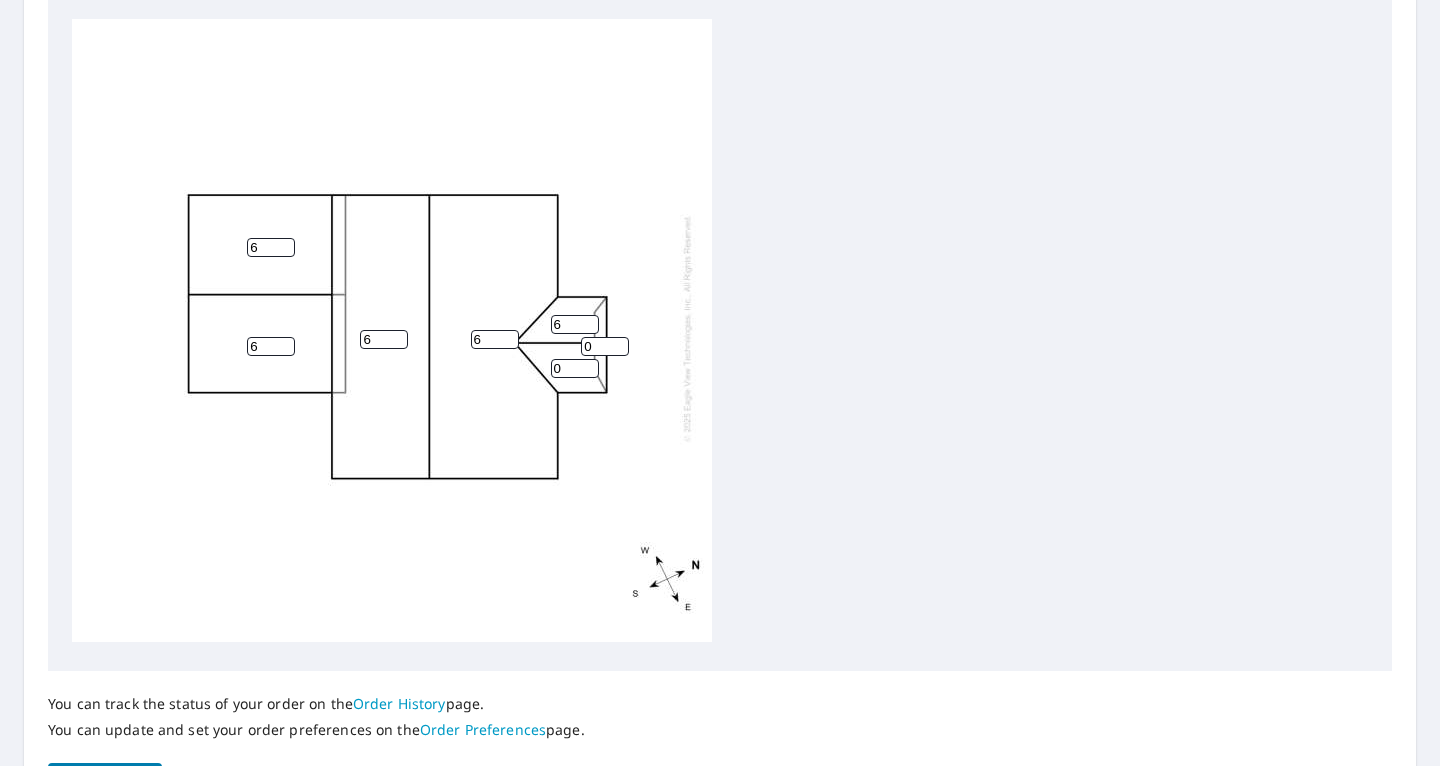 type on "6" 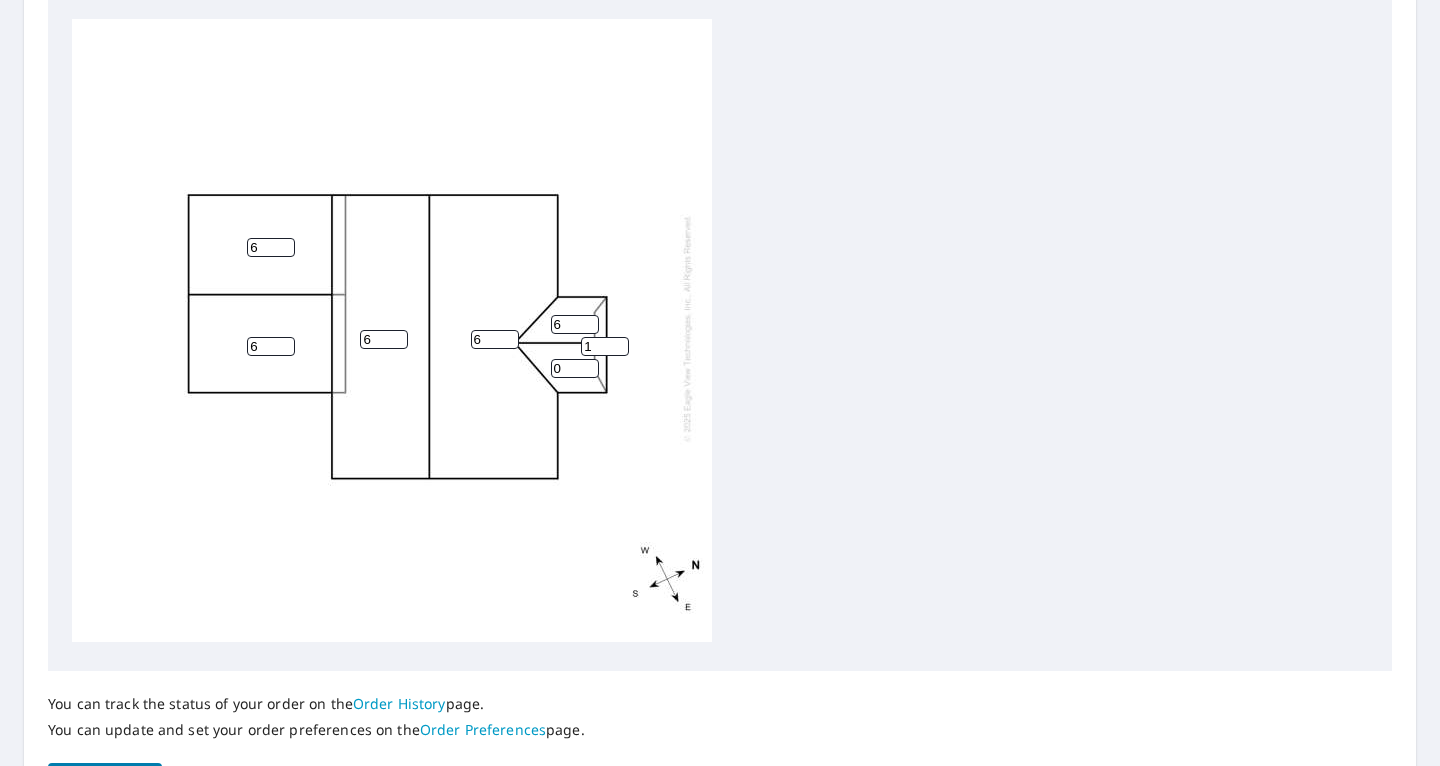 click on "1" at bounding box center (605, 346) 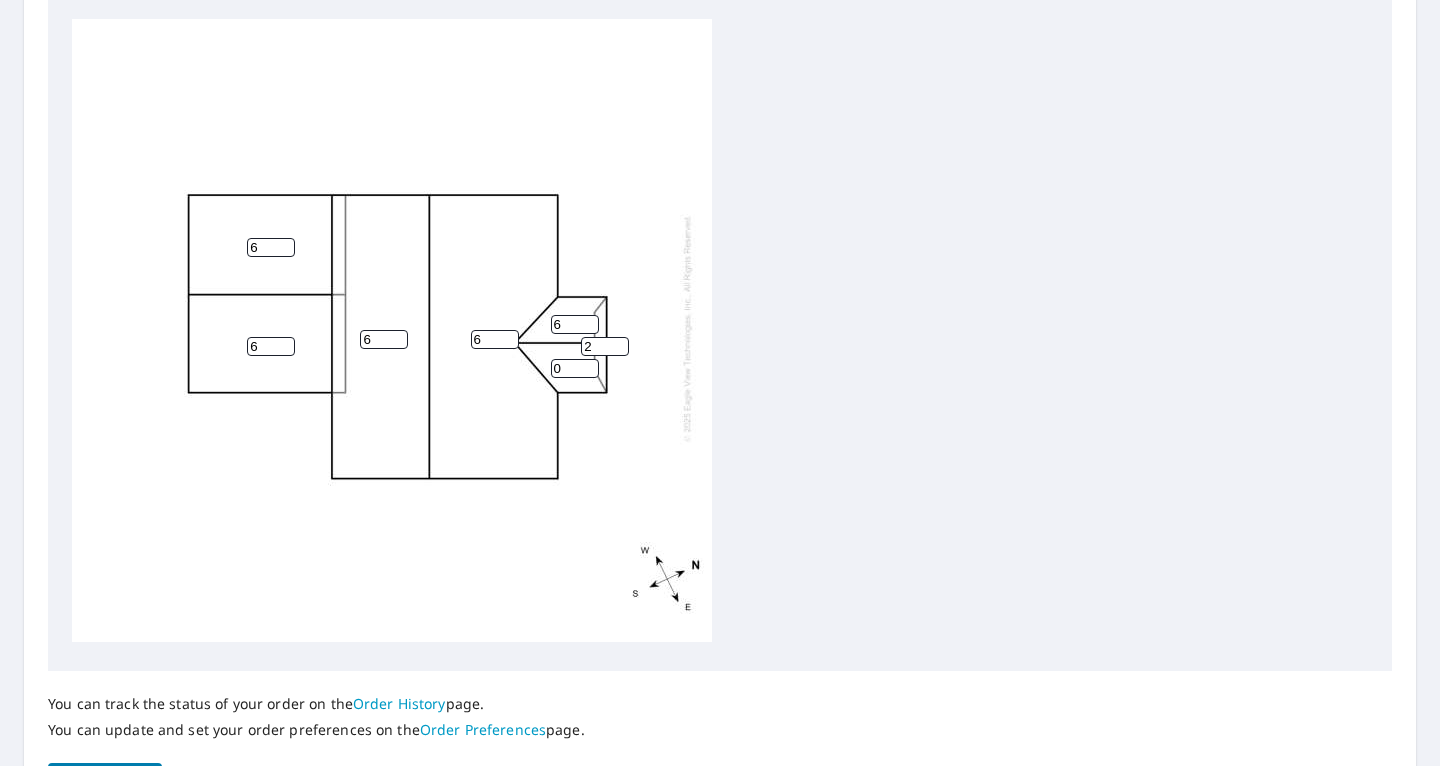 click on "2" at bounding box center [605, 346] 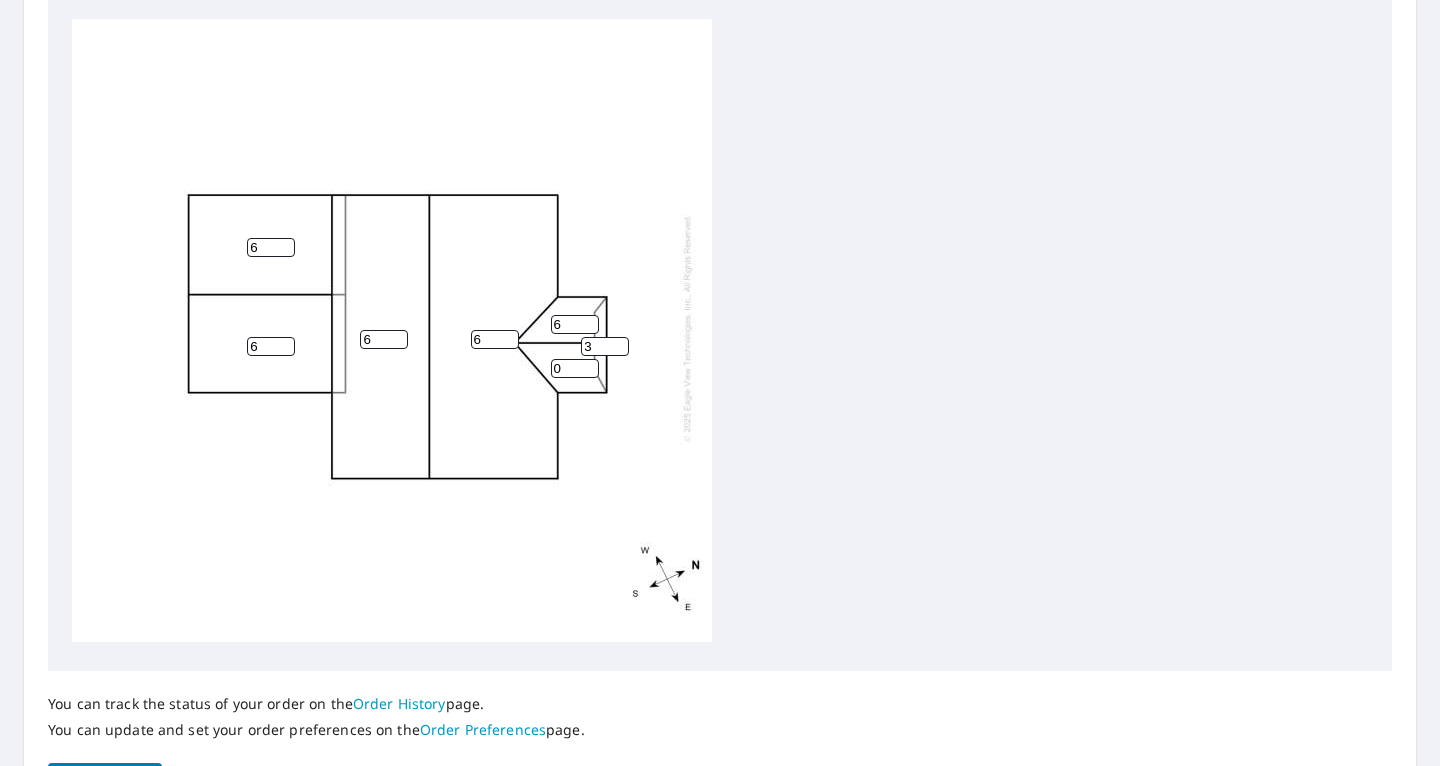 click on "3" at bounding box center (605, 346) 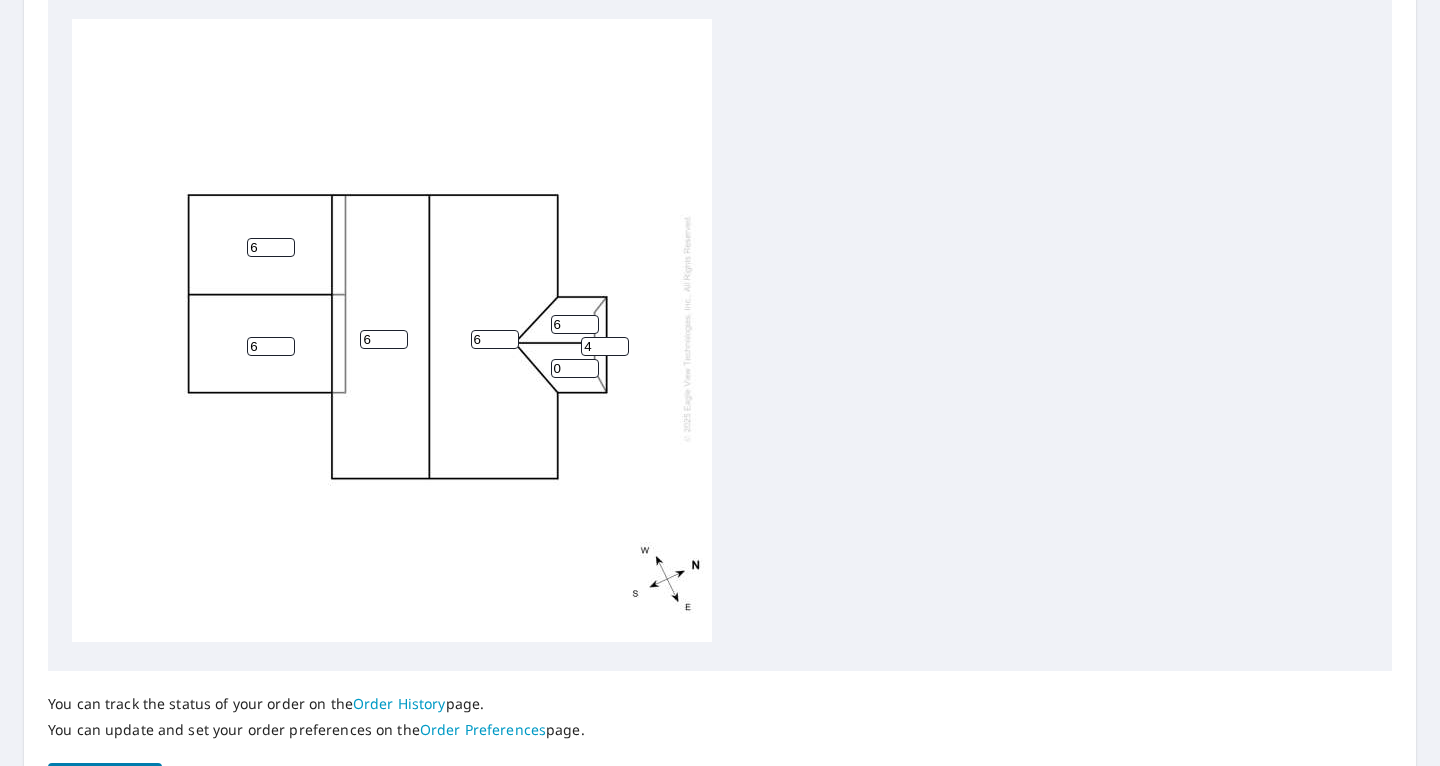 click on "4" at bounding box center (605, 346) 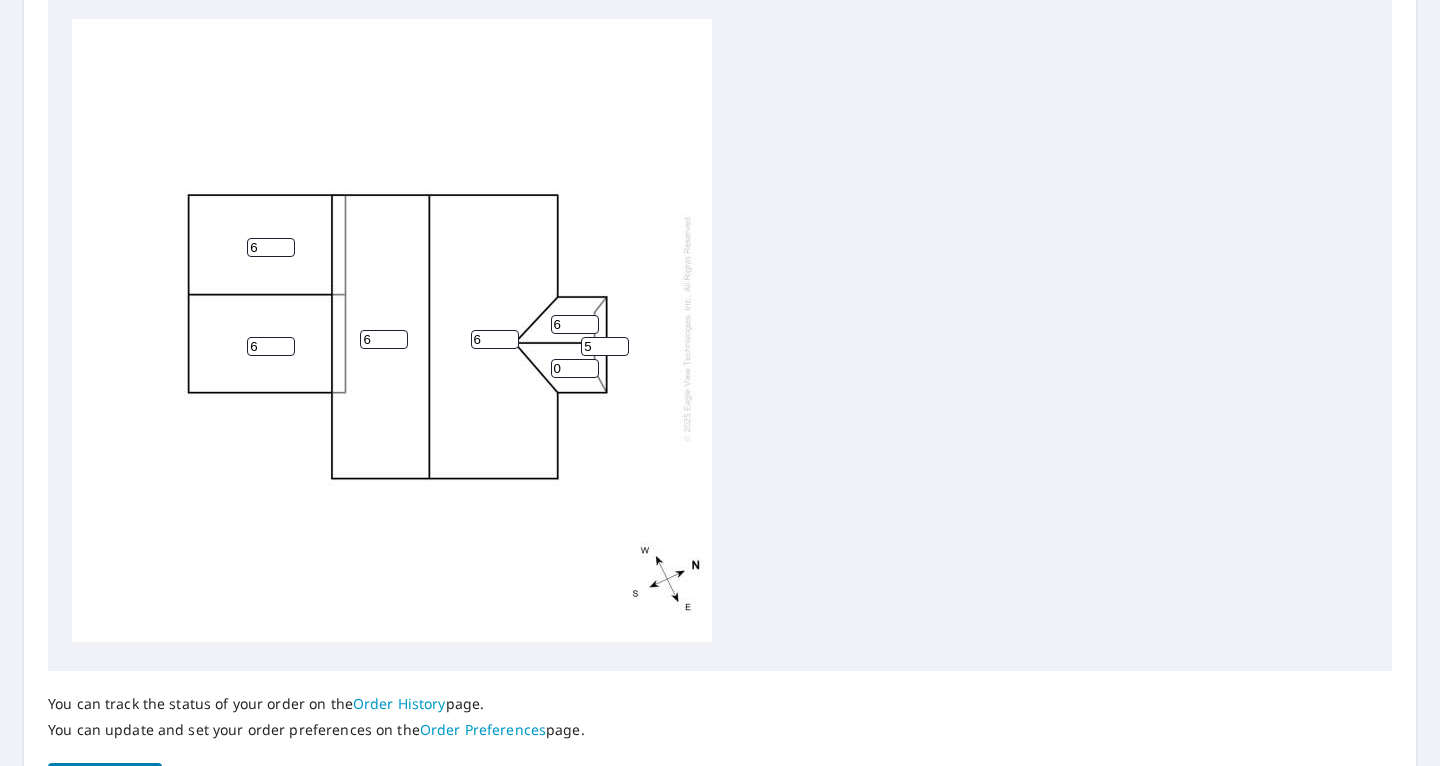 click on "5" at bounding box center (605, 346) 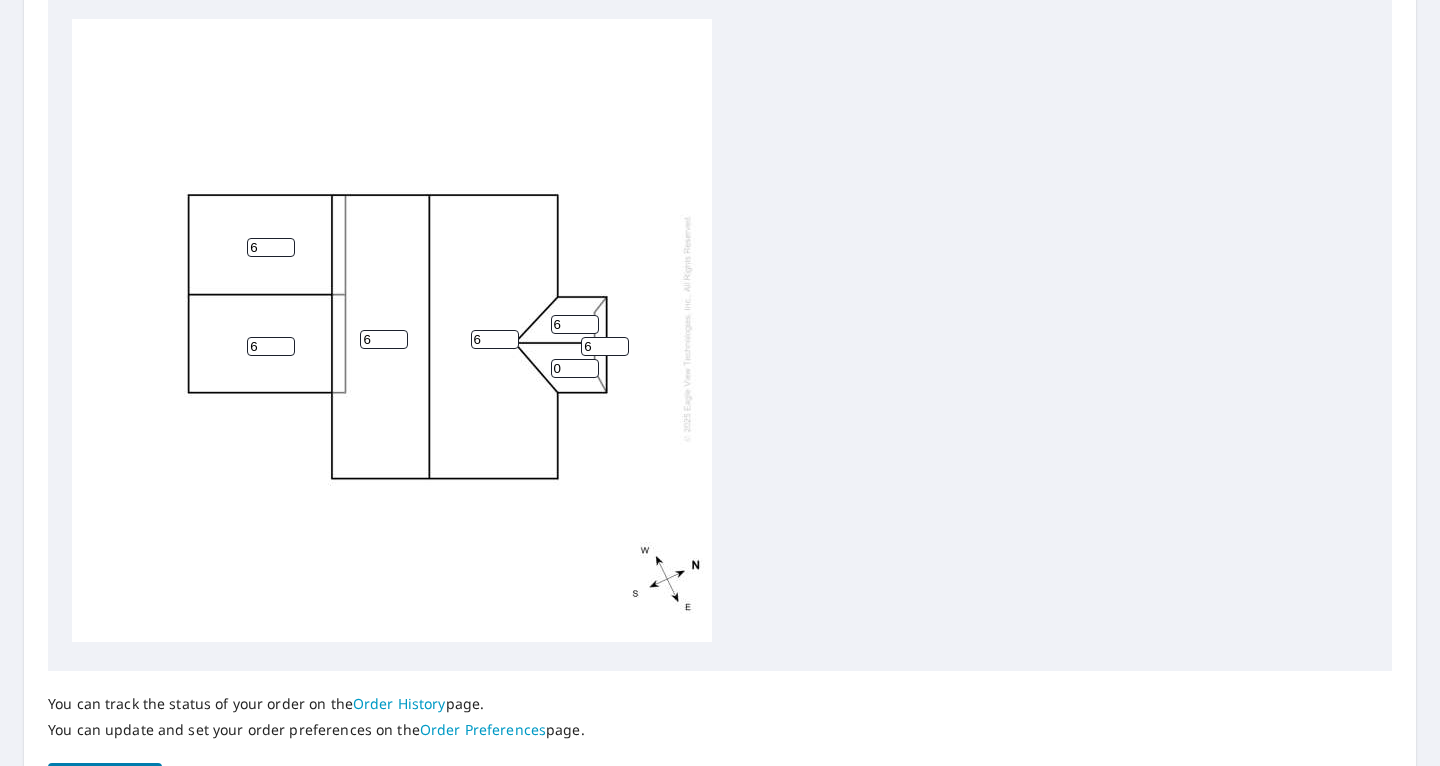type on "6" 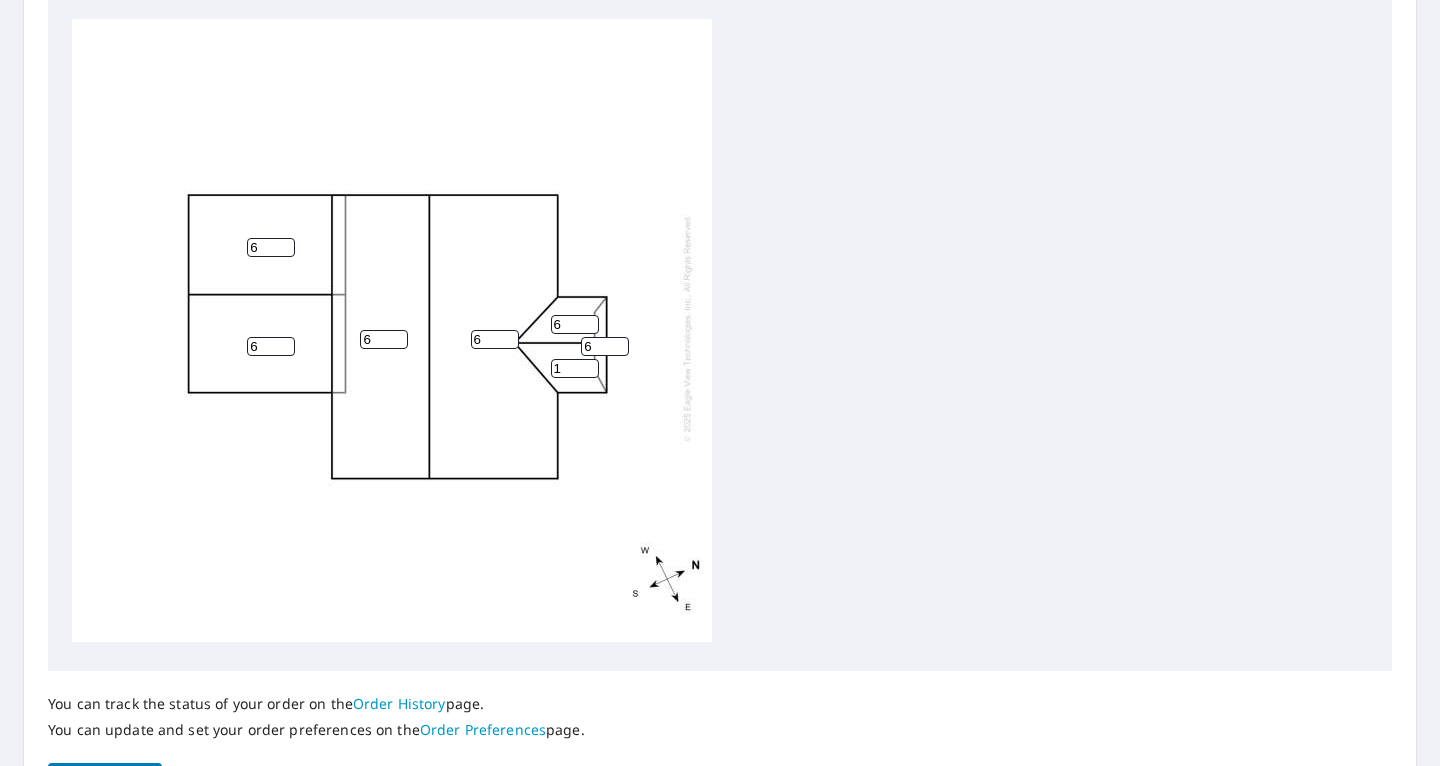 click on "1" at bounding box center (575, 368) 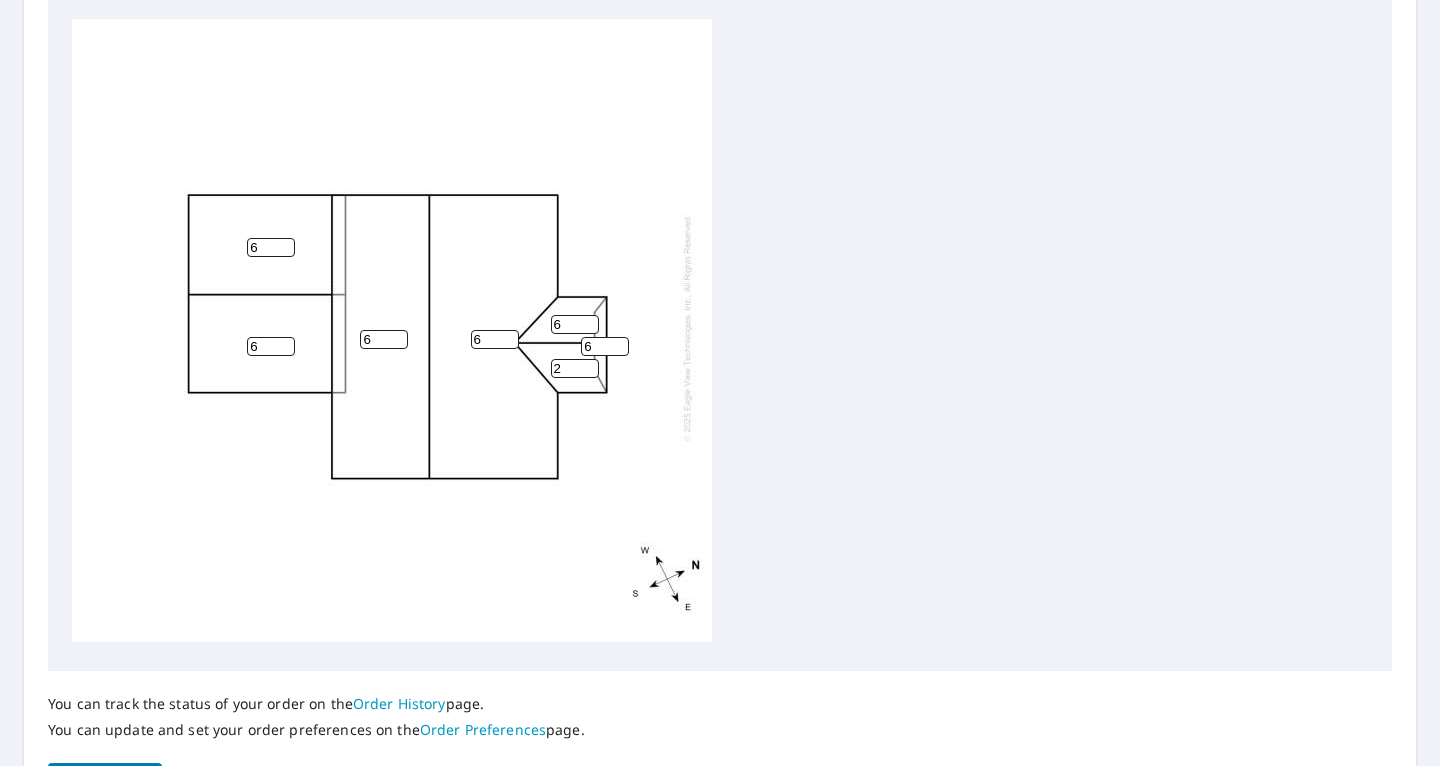 click on "2" at bounding box center [575, 368] 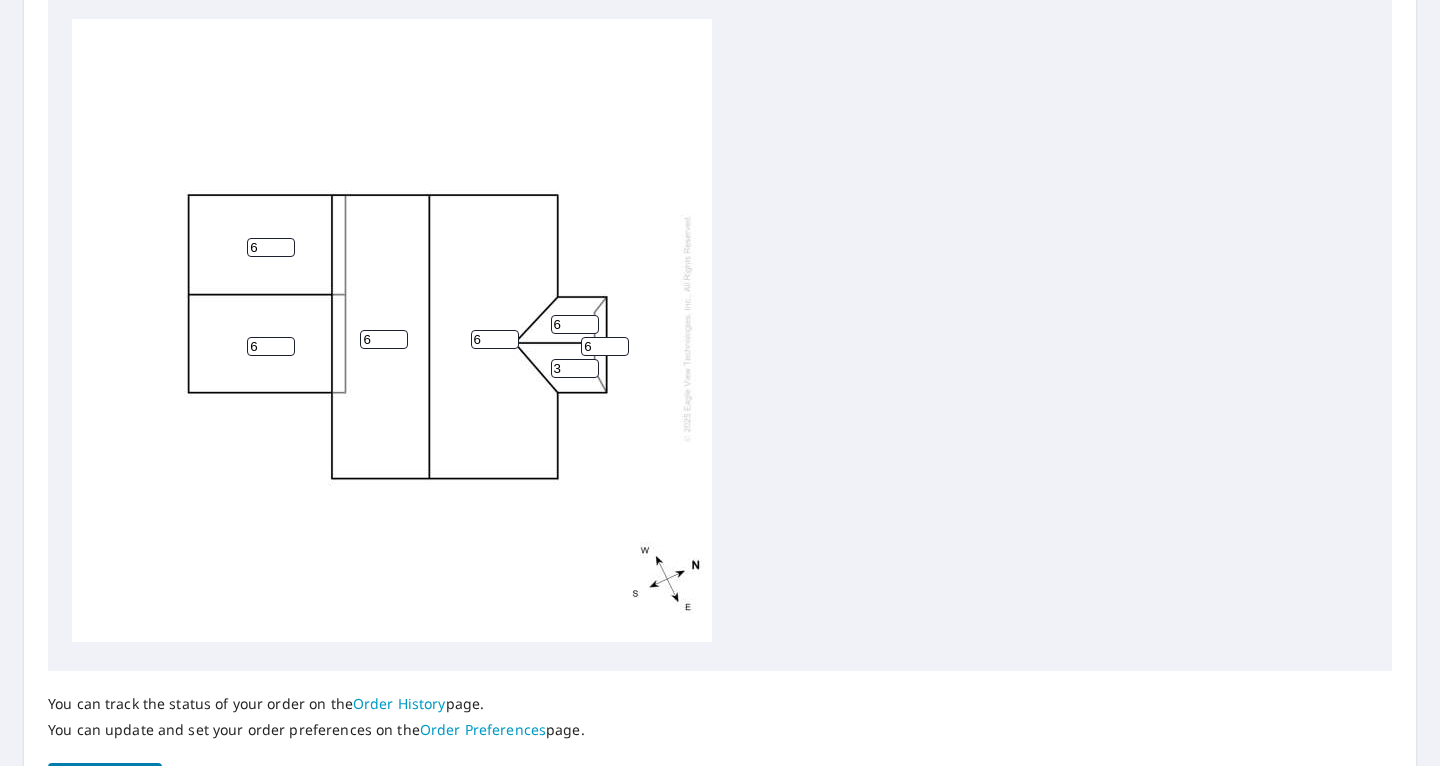 click on "3" at bounding box center (575, 368) 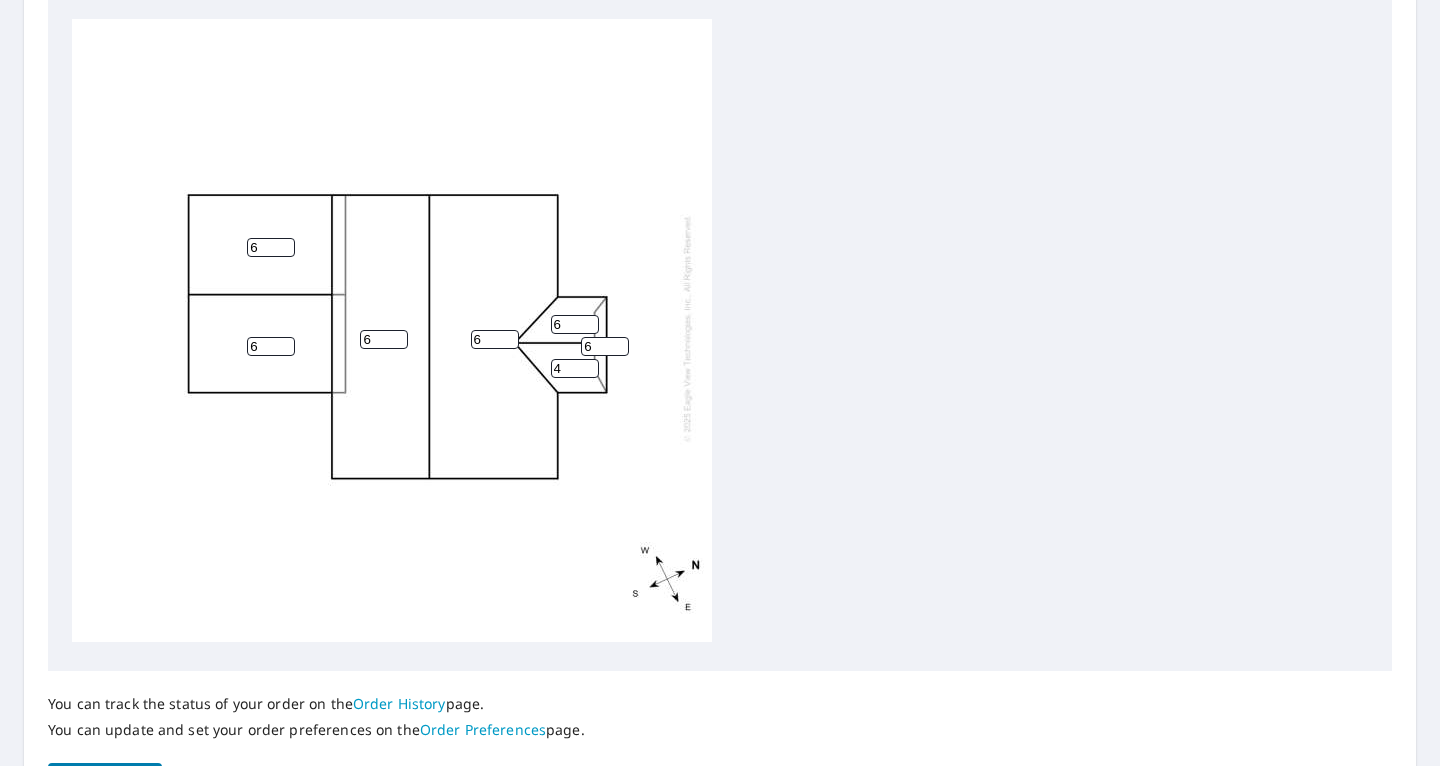 click on "4" at bounding box center (575, 368) 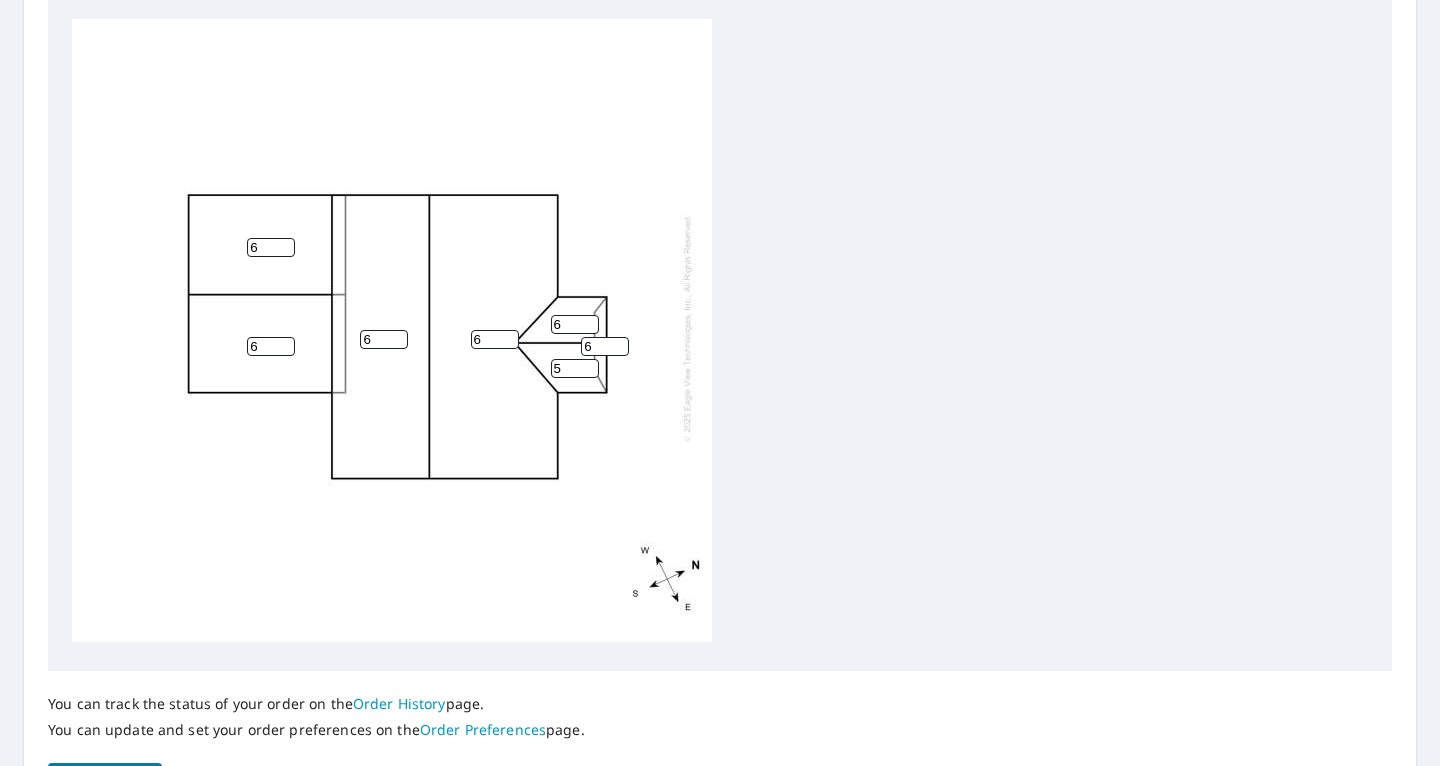 click on "5" at bounding box center (575, 368) 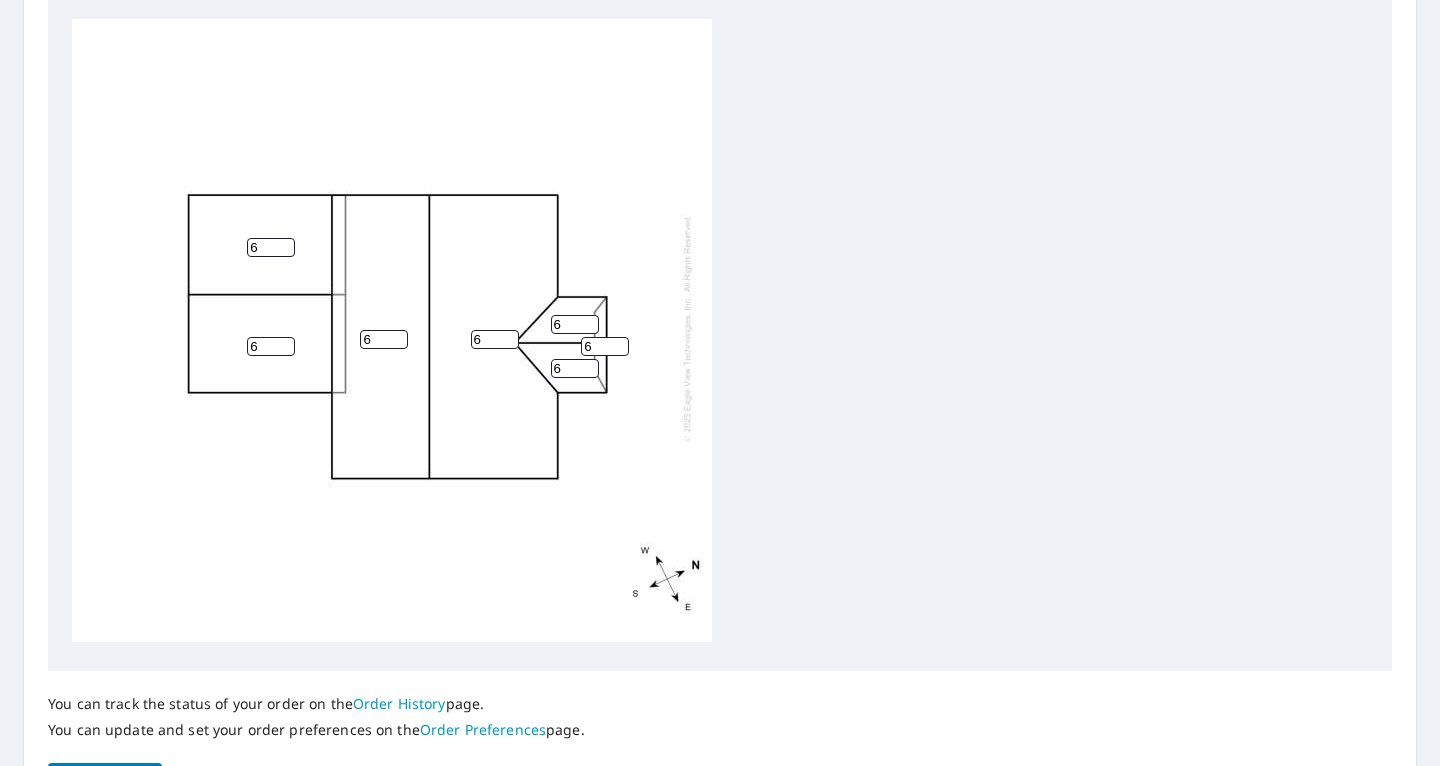 type on "6" 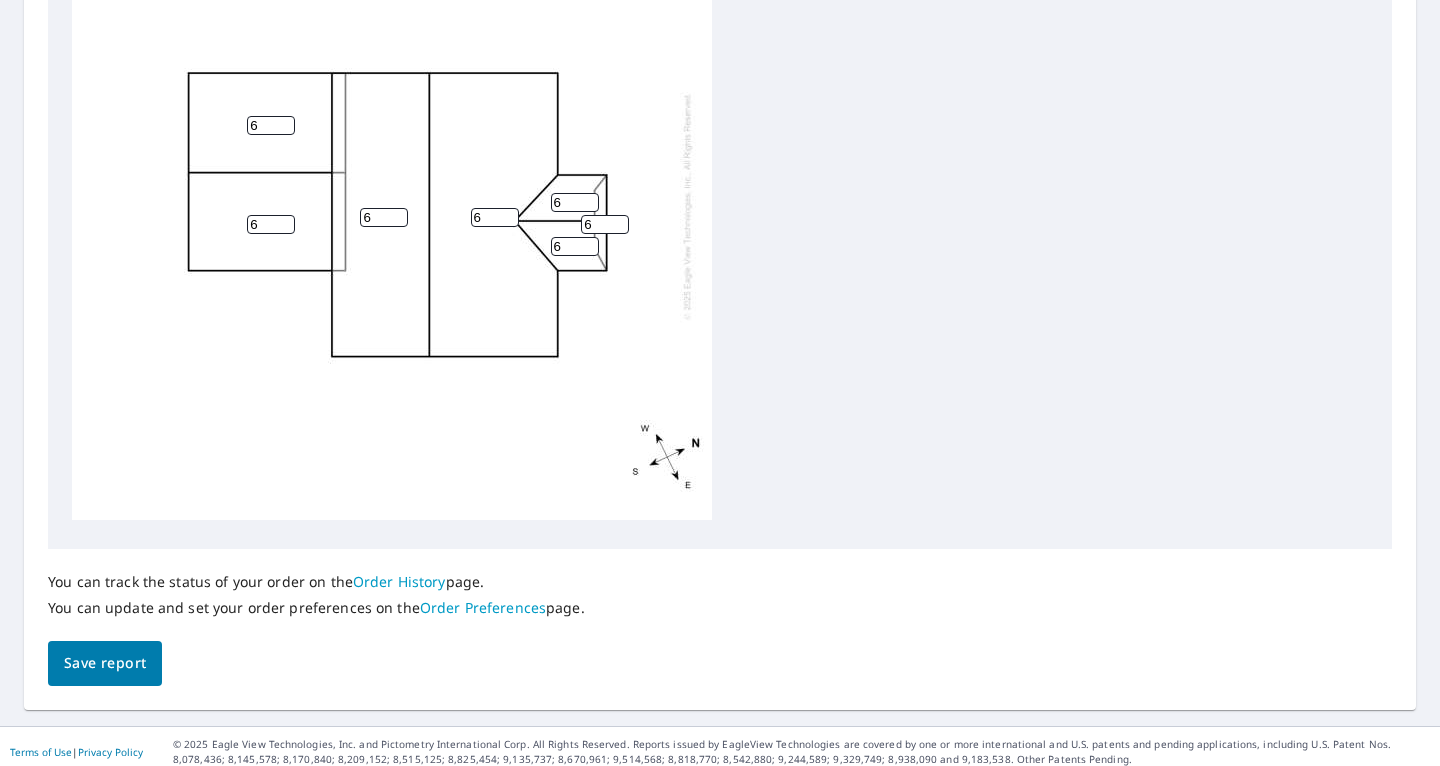 scroll, scrollTop: 817, scrollLeft: 0, axis: vertical 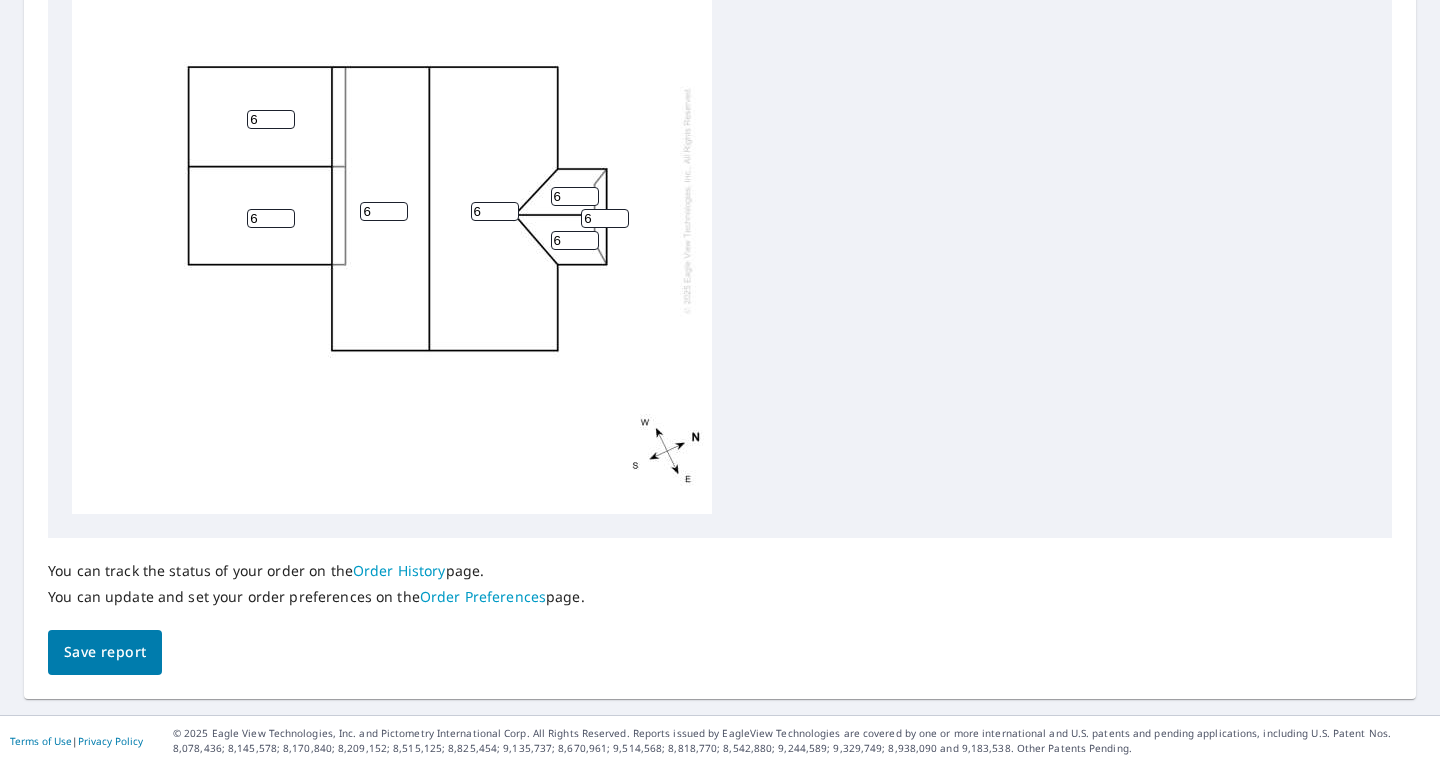 click on "Save report" at bounding box center (105, 652) 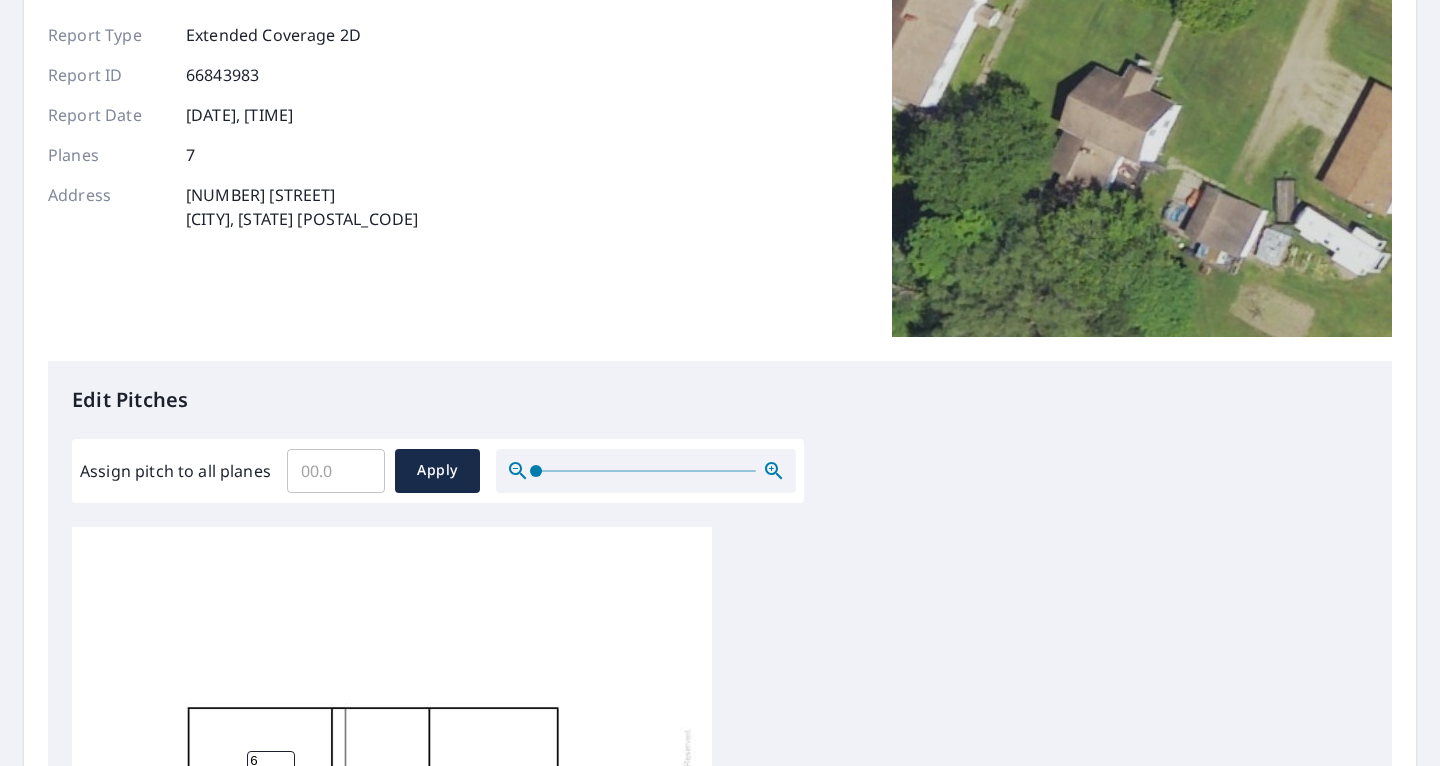 scroll, scrollTop: 342, scrollLeft: 0, axis: vertical 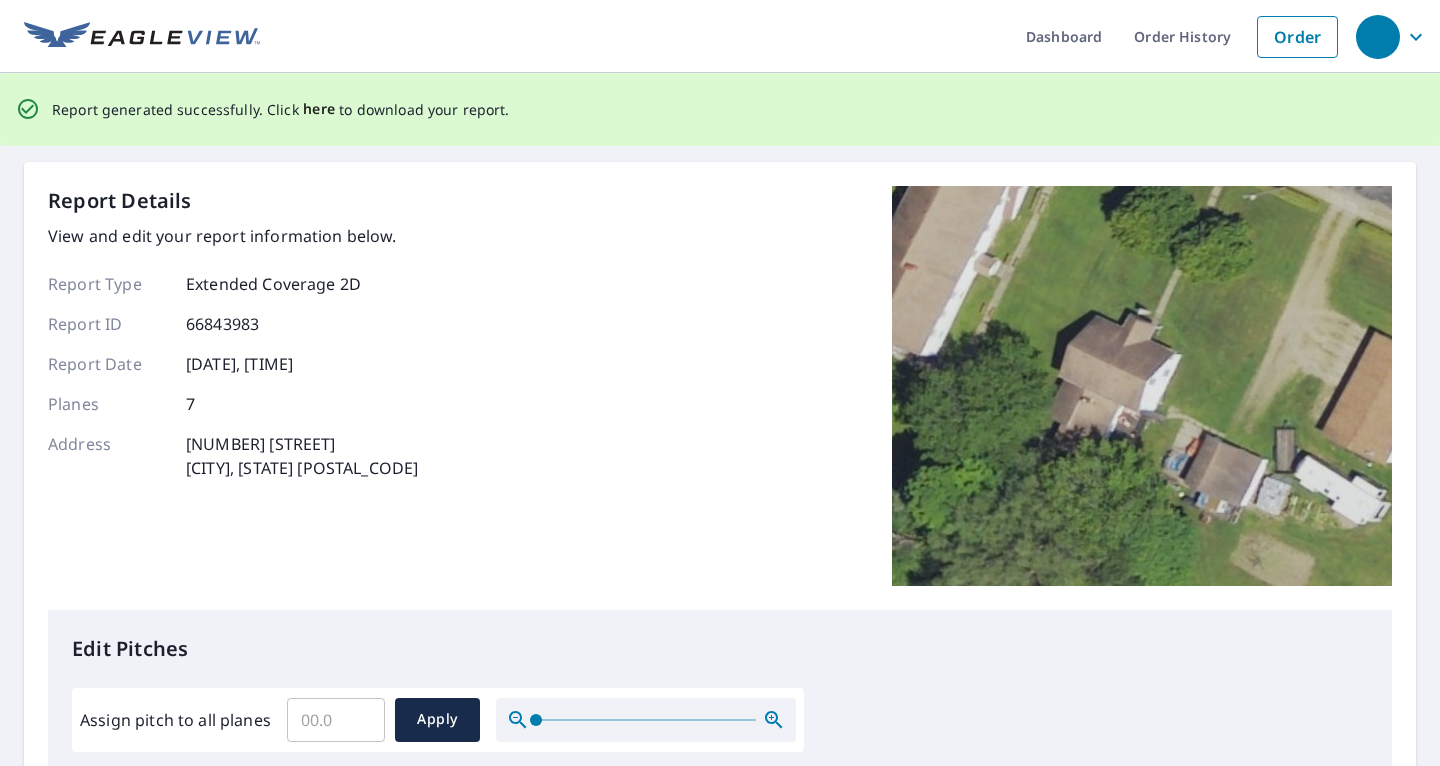click on "here" at bounding box center (319, 109) 